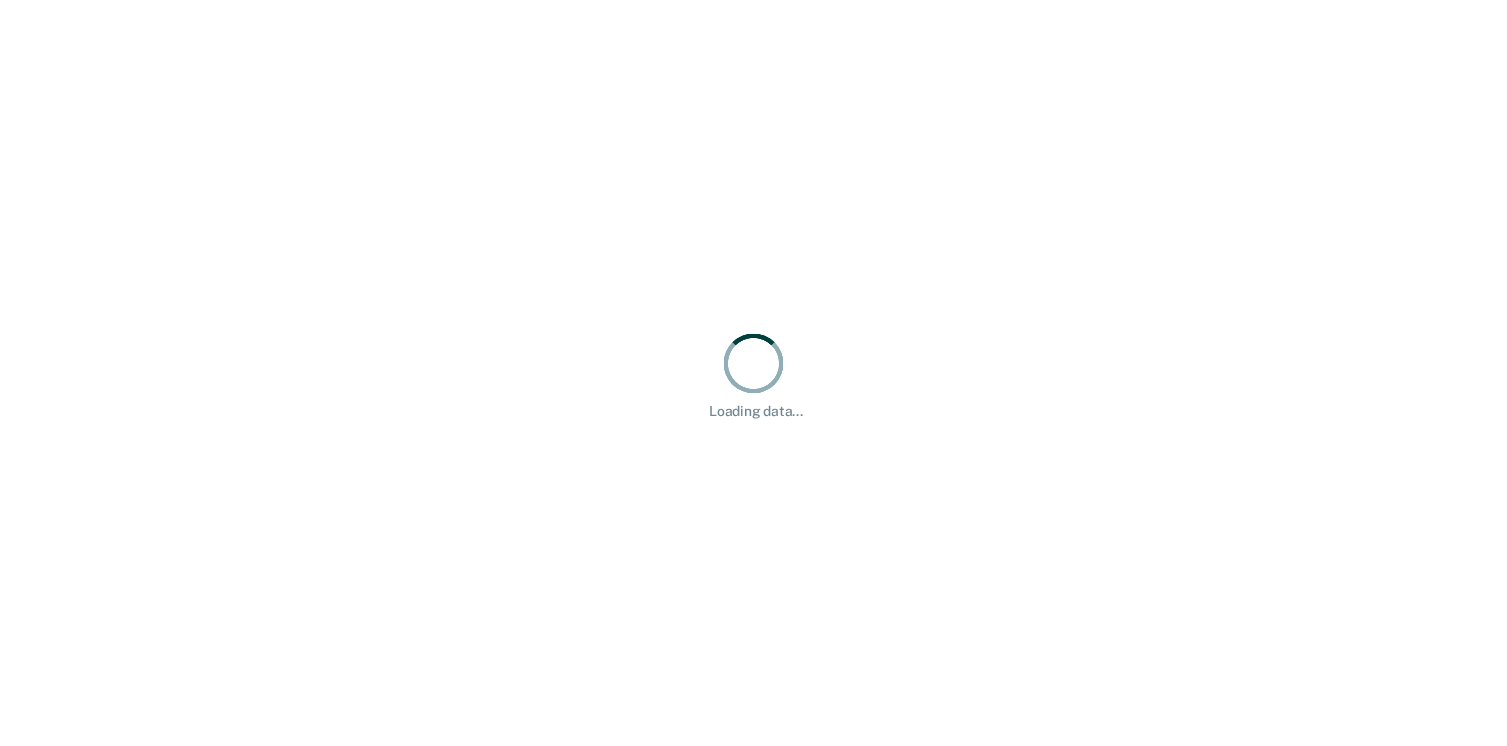 scroll, scrollTop: 0, scrollLeft: 0, axis: both 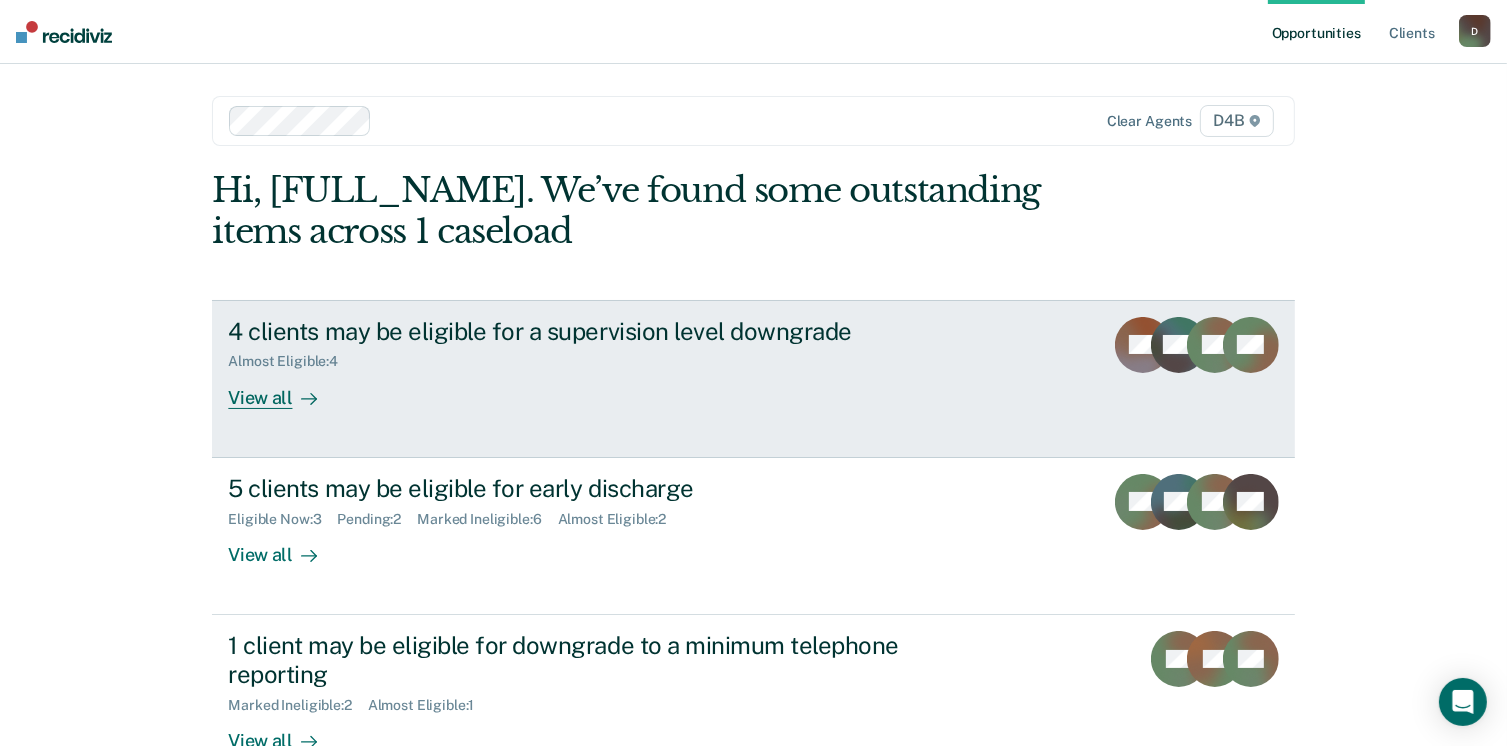 click on "View all" at bounding box center [284, 389] 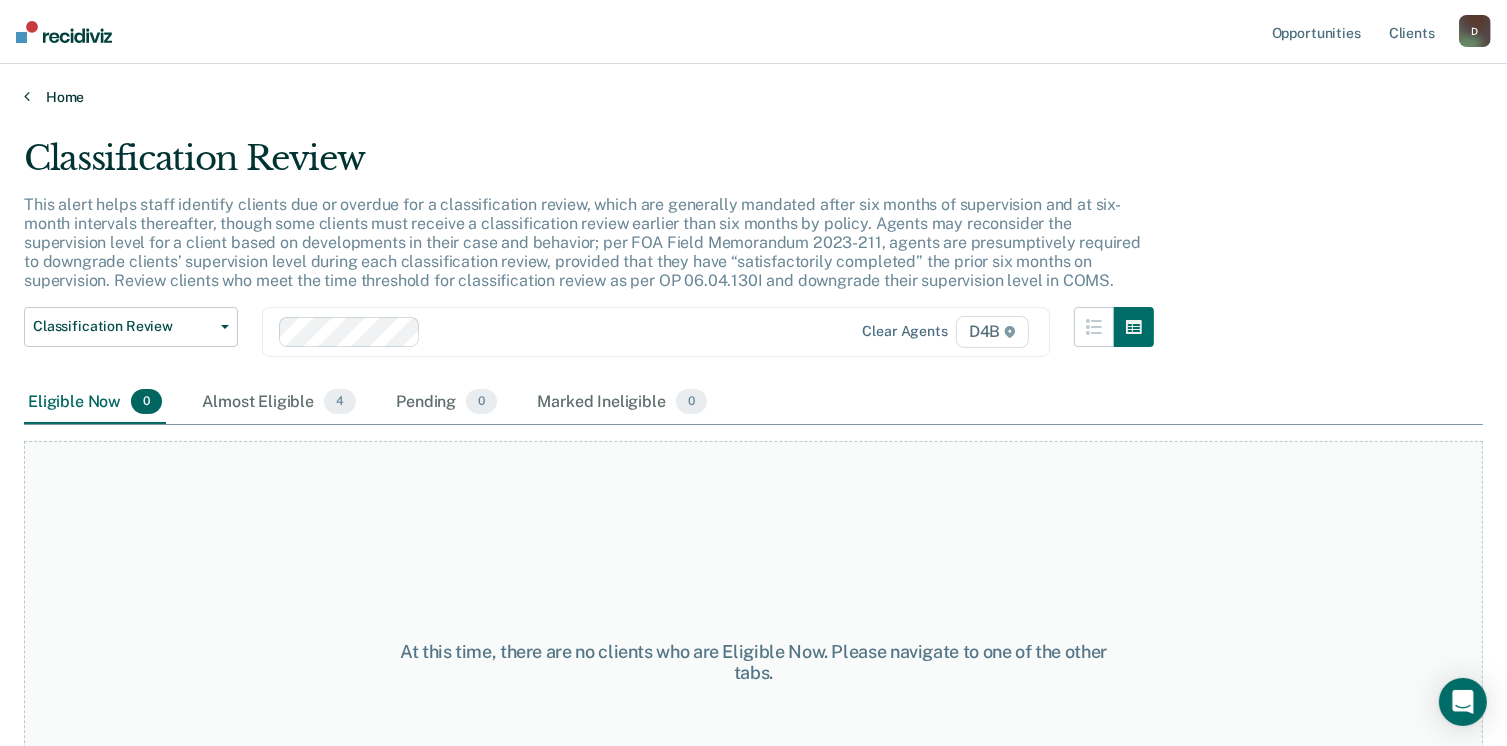 click on "Home" at bounding box center (753, 97) 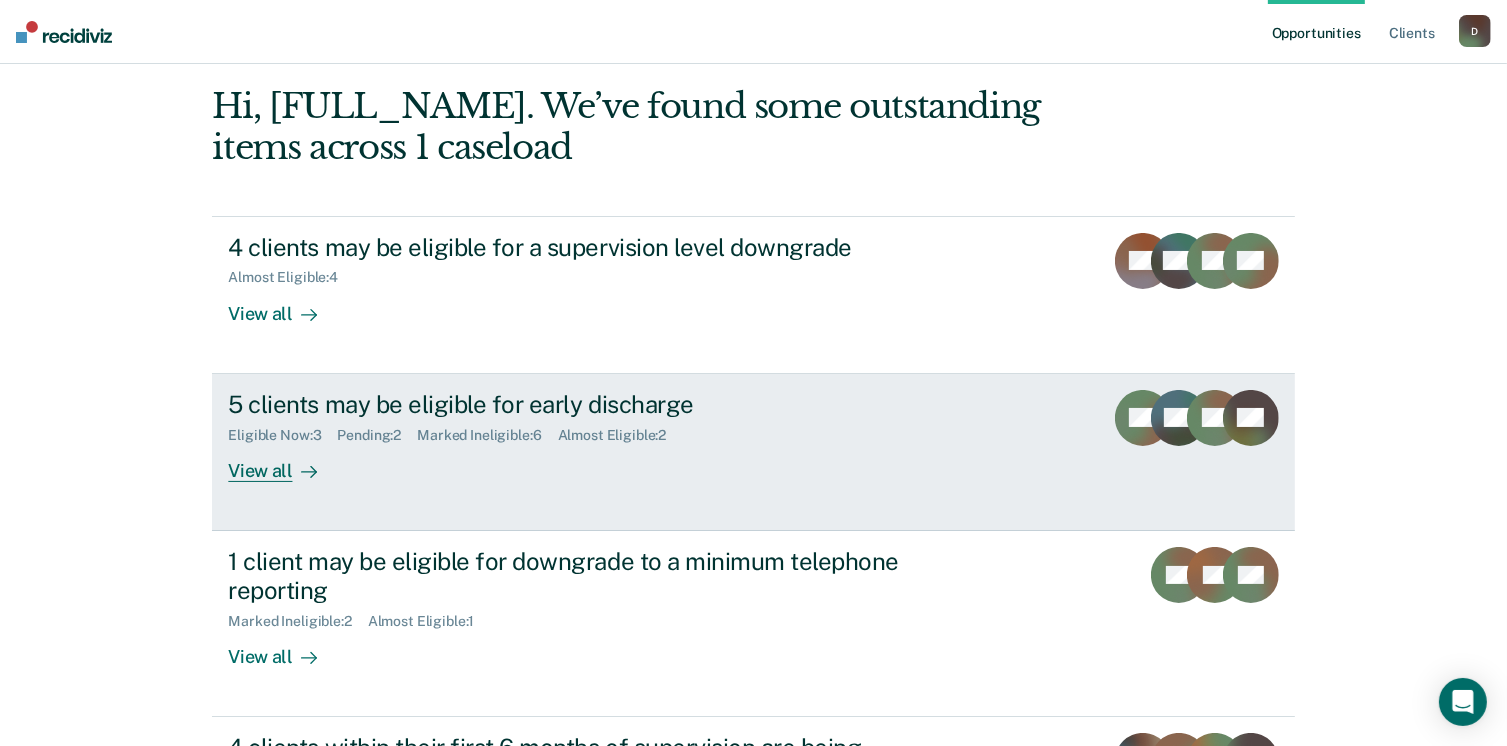 scroll, scrollTop: 200, scrollLeft: 0, axis: vertical 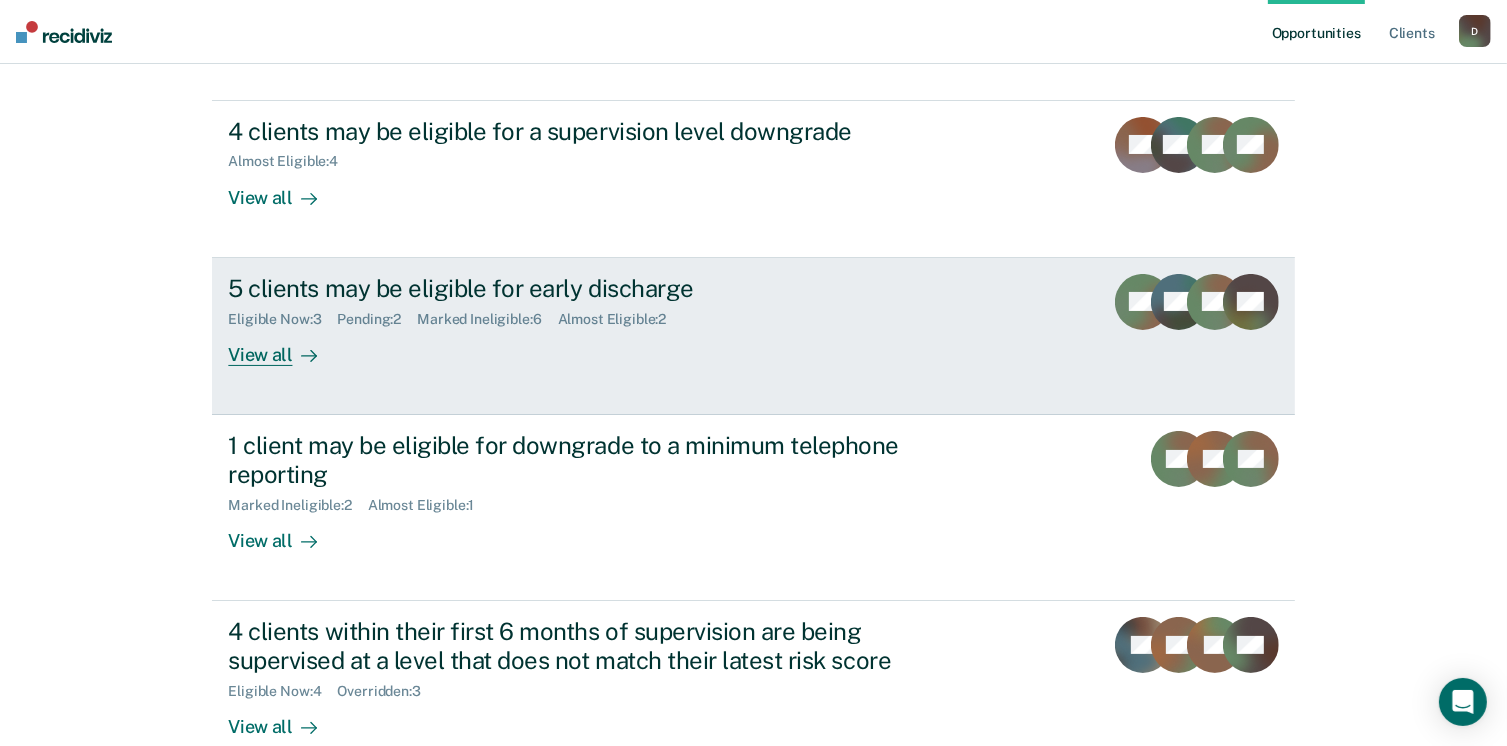 click on "View all" at bounding box center [284, 346] 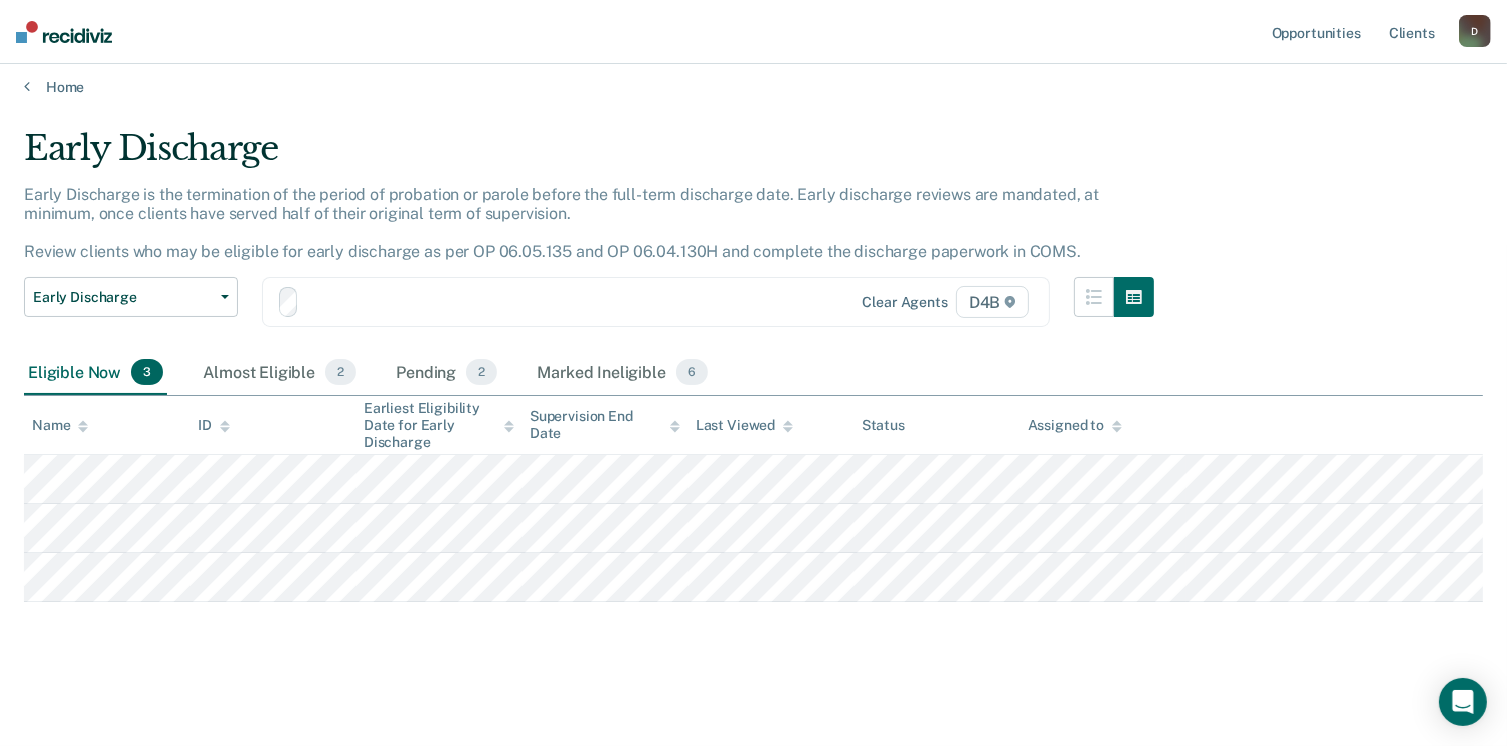 scroll, scrollTop: 0, scrollLeft: 0, axis: both 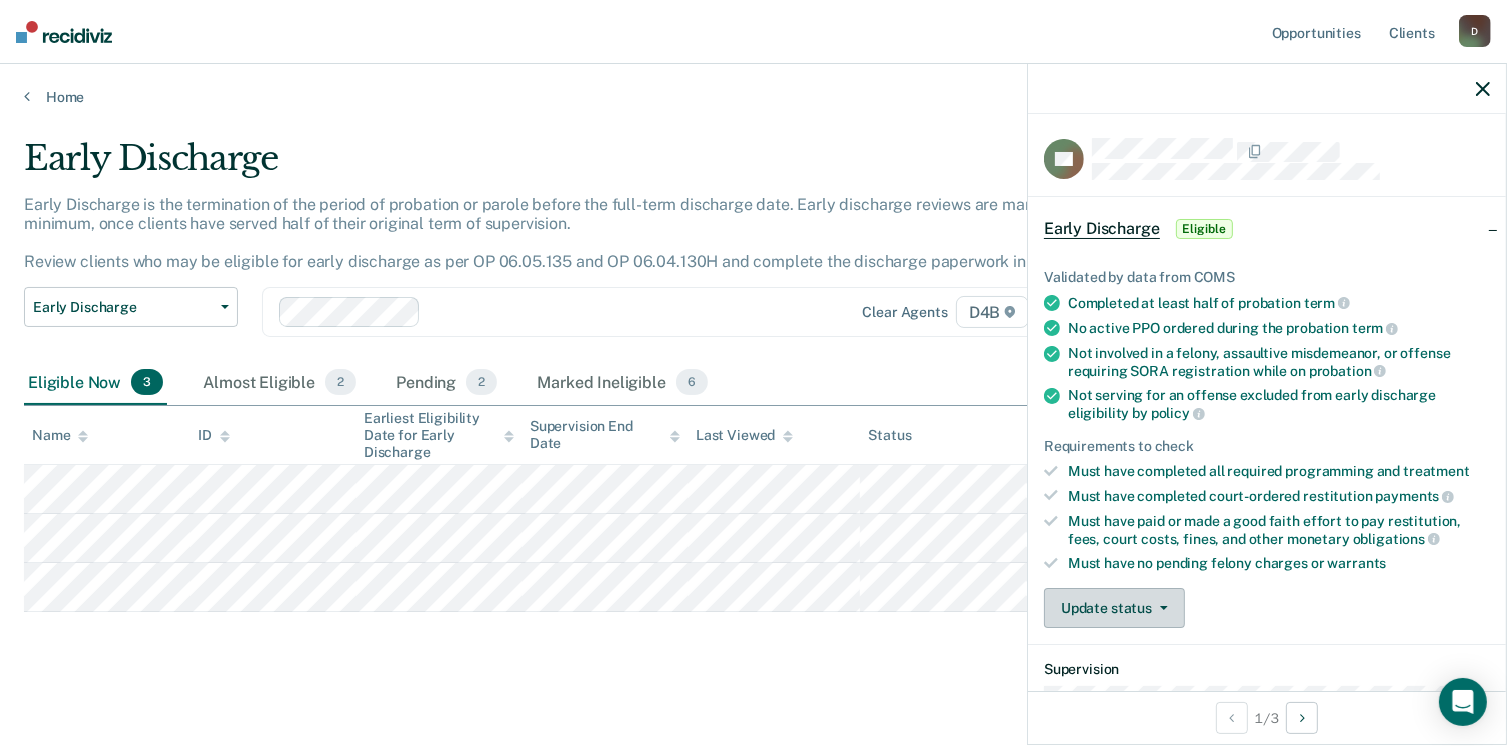 click on "Update status" at bounding box center [1114, 608] 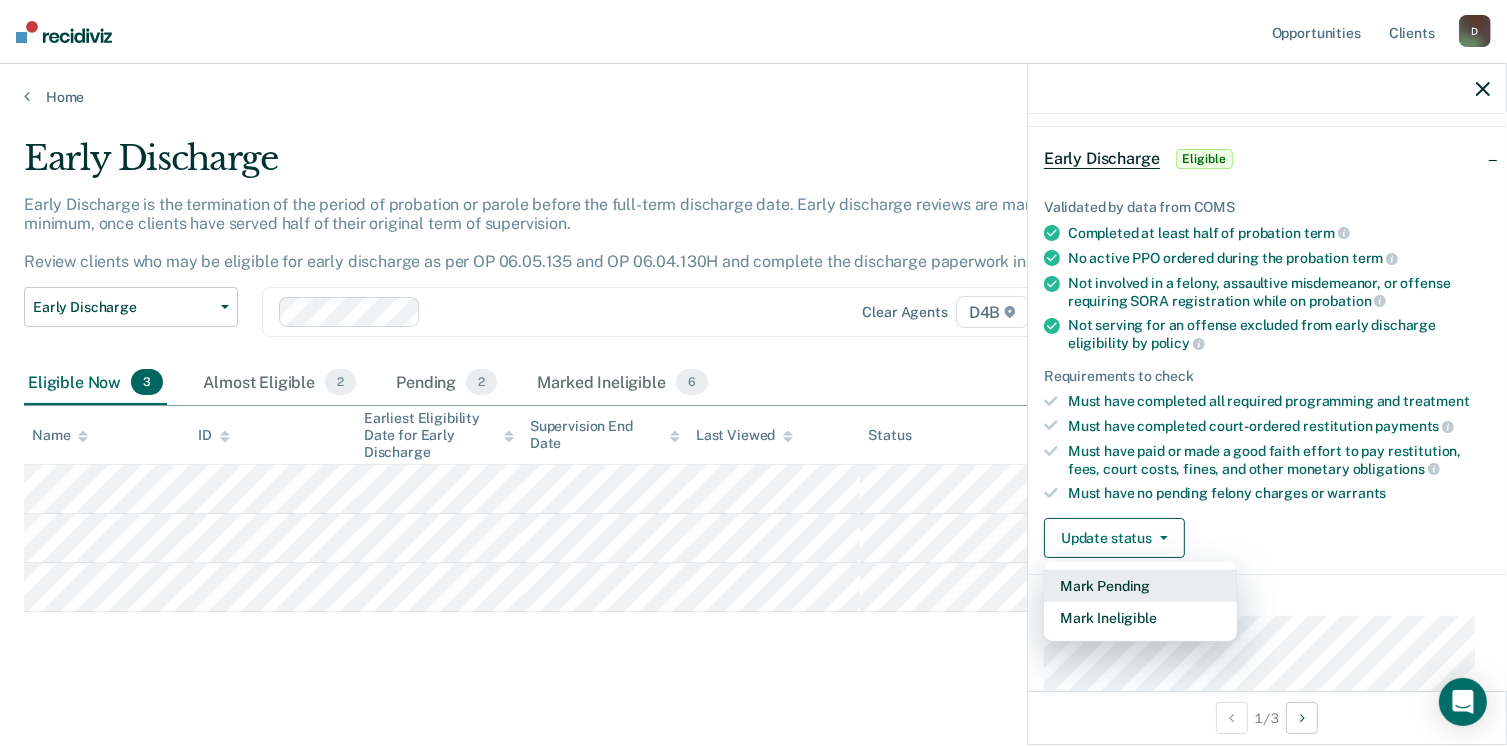 scroll, scrollTop: 105, scrollLeft: 0, axis: vertical 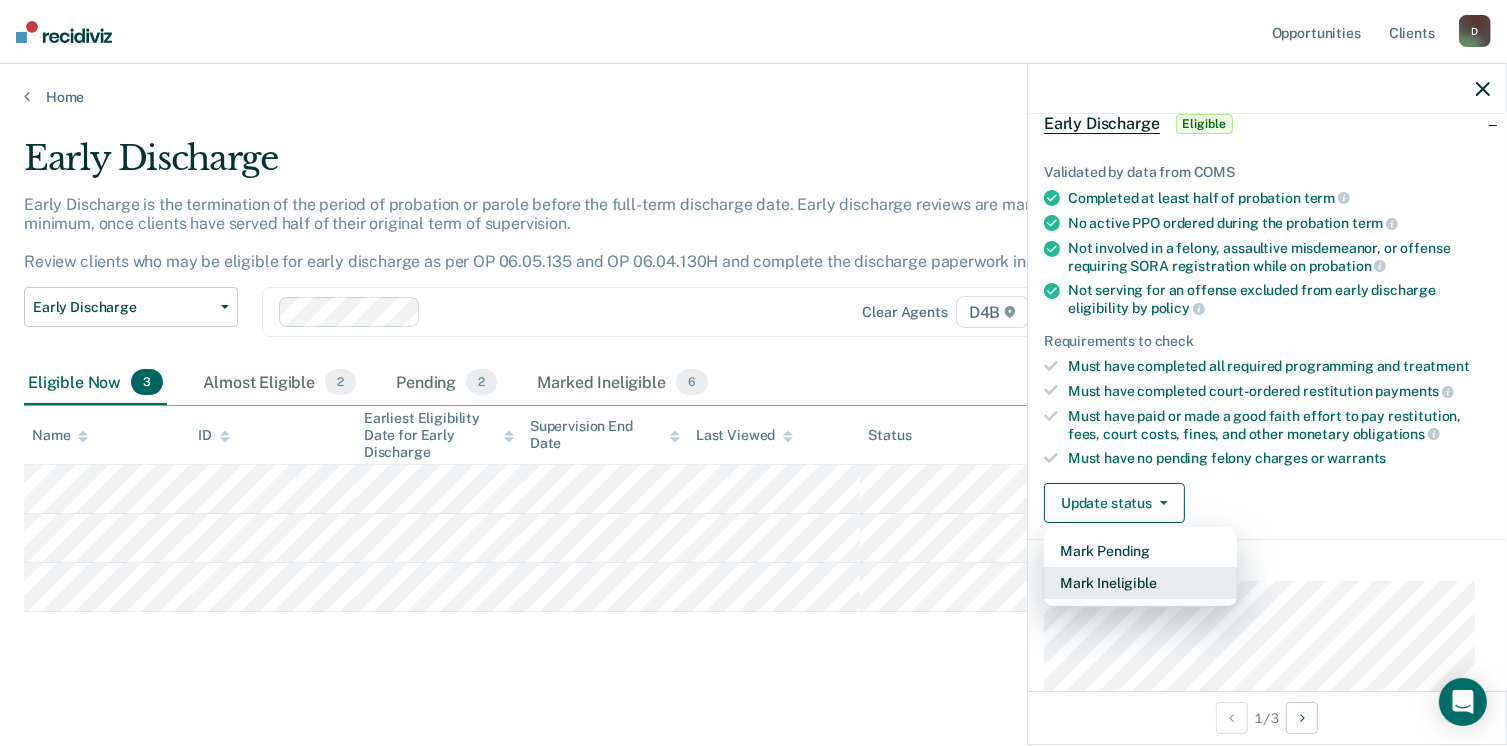 click on "Mark Ineligible" at bounding box center (1140, 583) 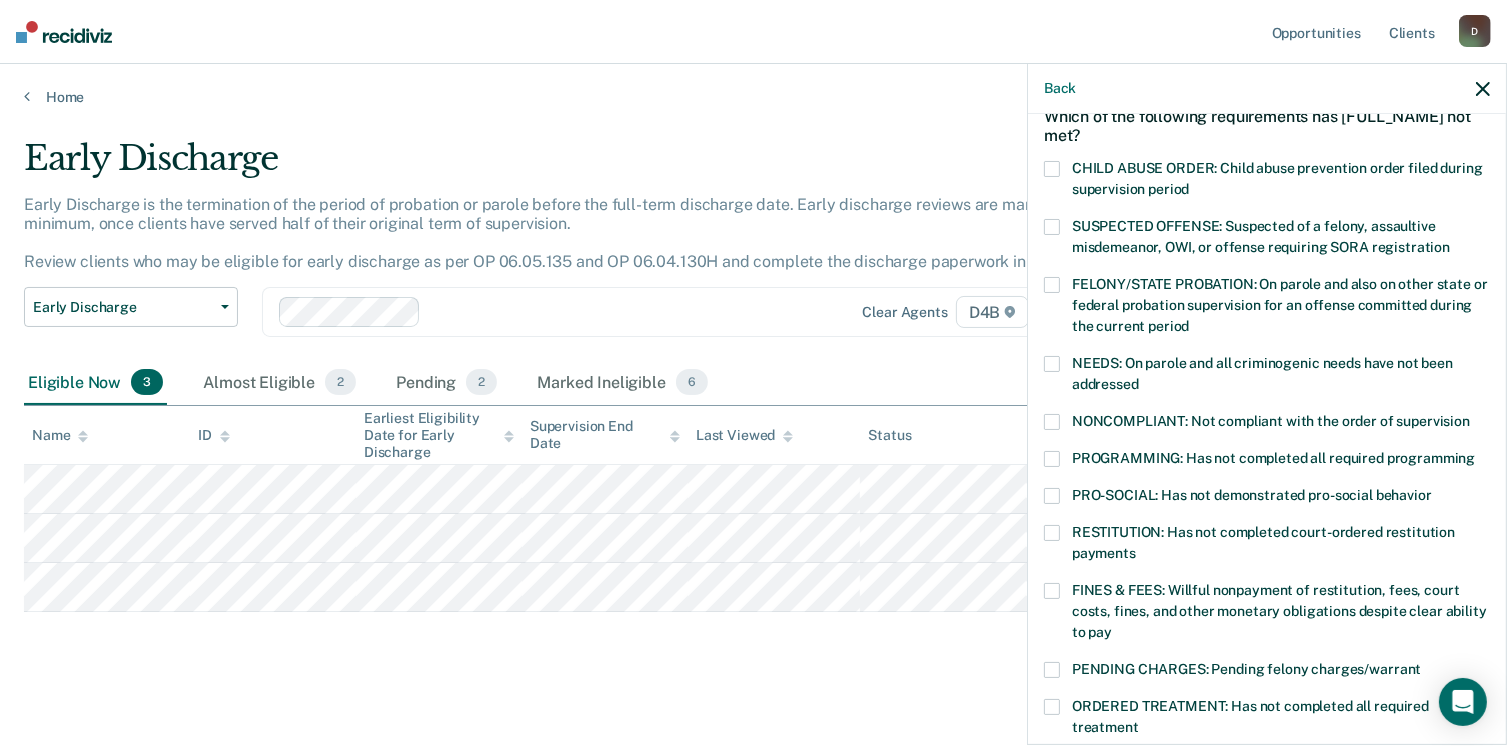 click at bounding box center (1052, 533) 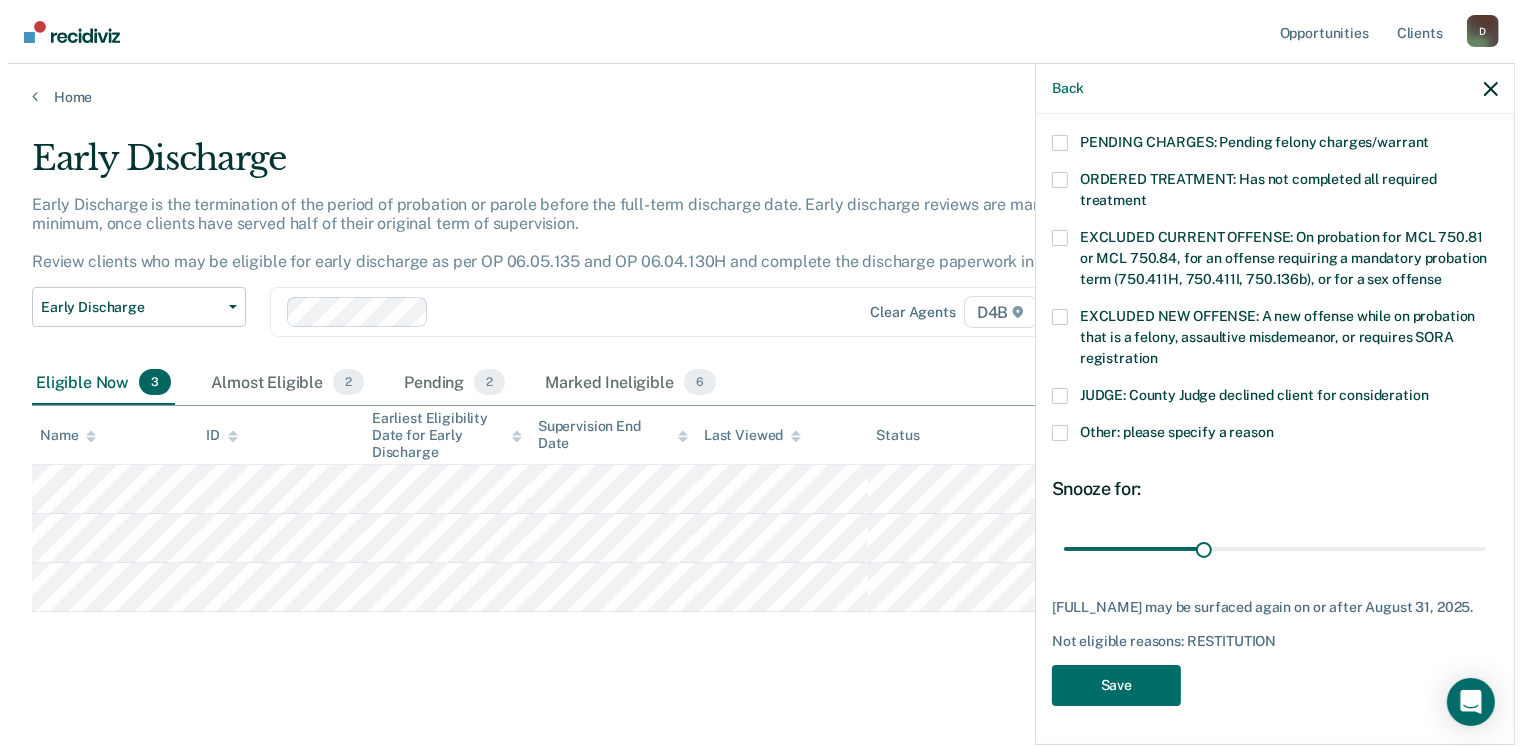 scroll, scrollTop: 647, scrollLeft: 0, axis: vertical 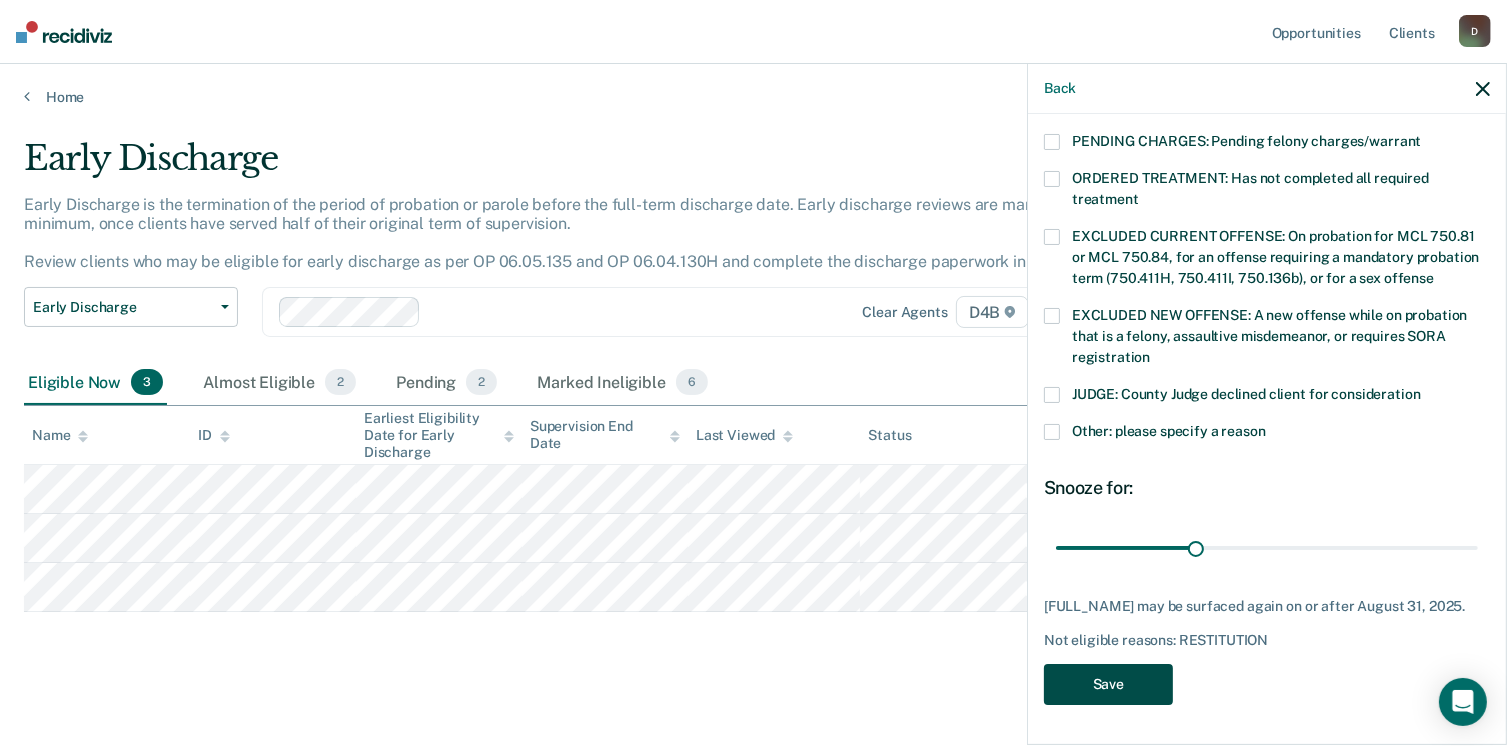 click on "Save" at bounding box center (1108, 684) 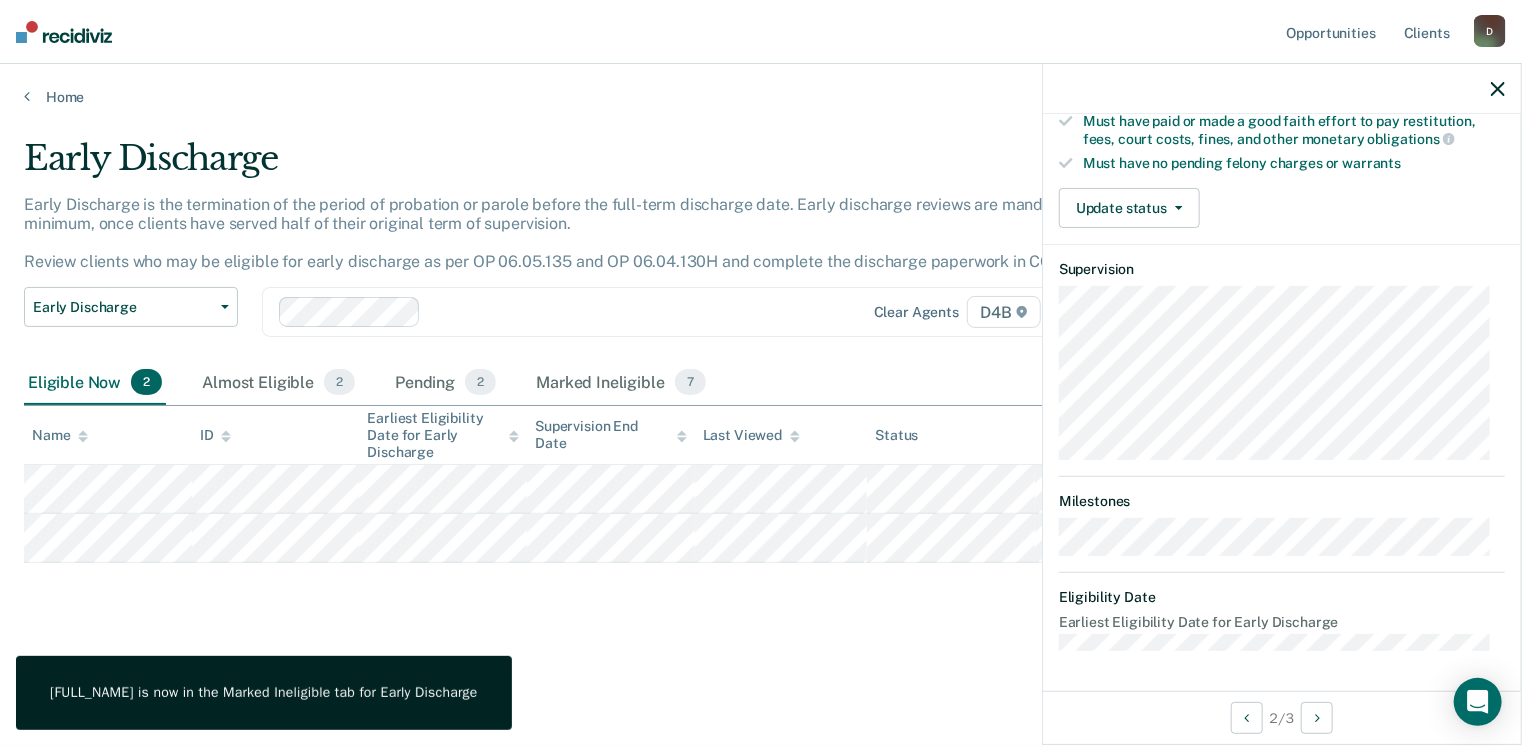 scroll, scrollTop: 371, scrollLeft: 0, axis: vertical 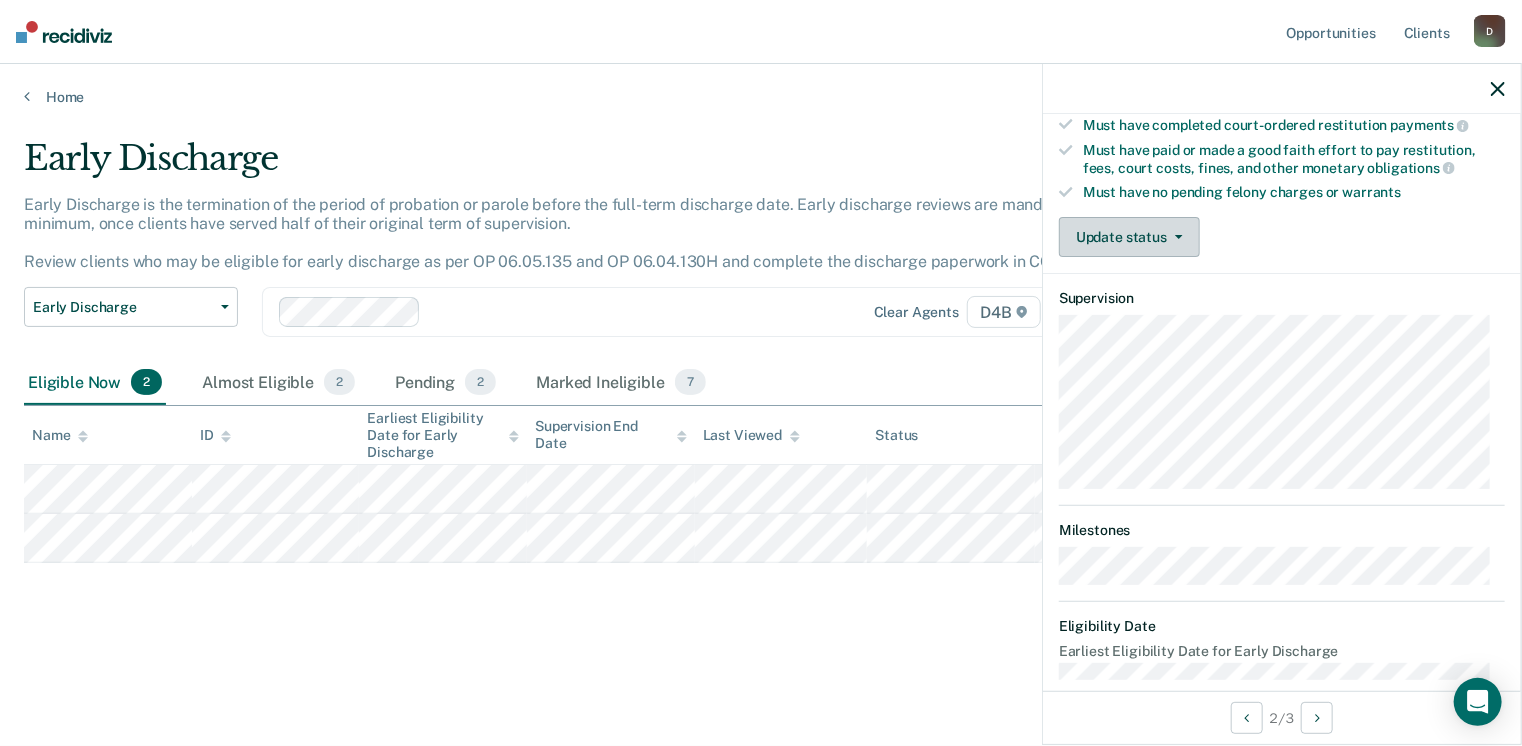 click on "Update status" at bounding box center (1129, 237) 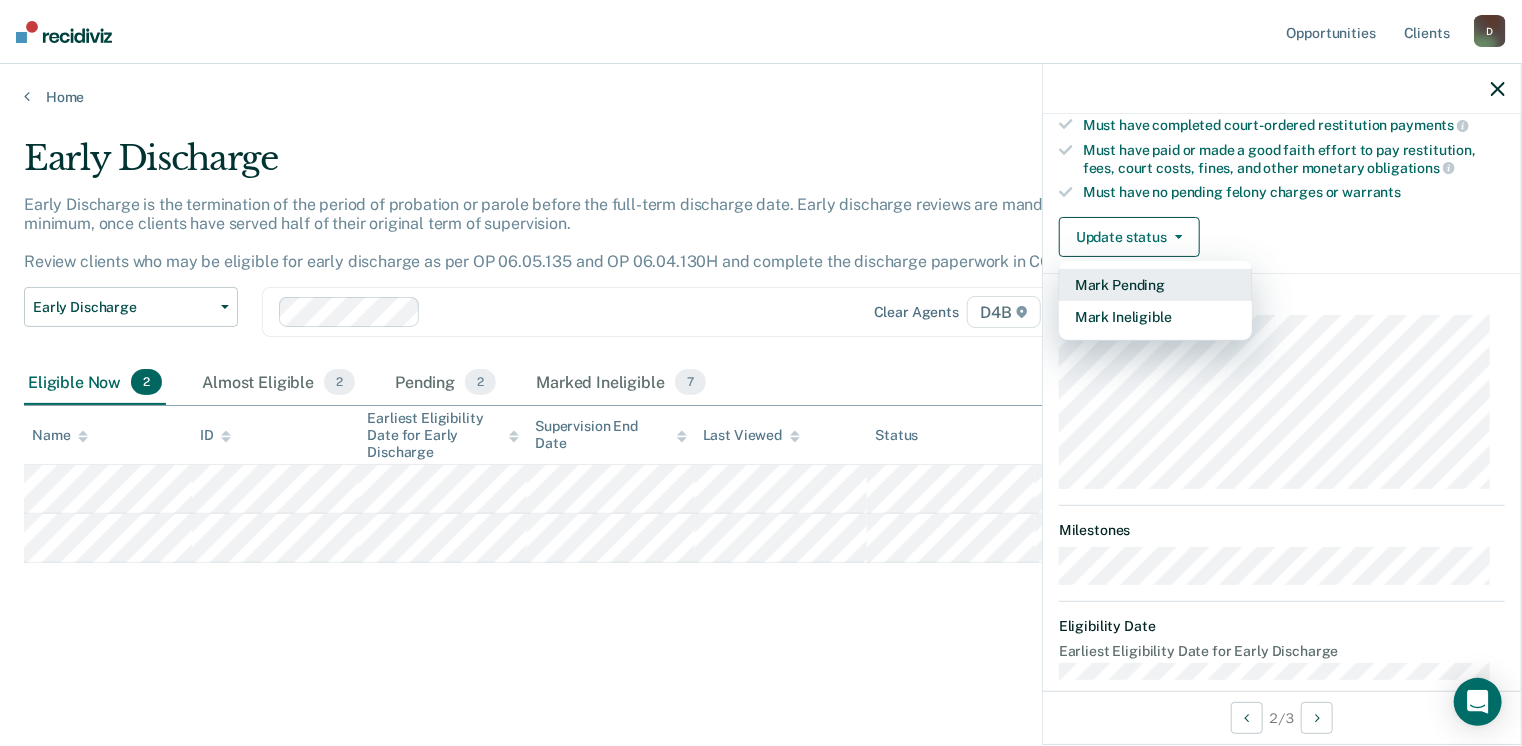 click on "Mark Pending" at bounding box center [1155, 285] 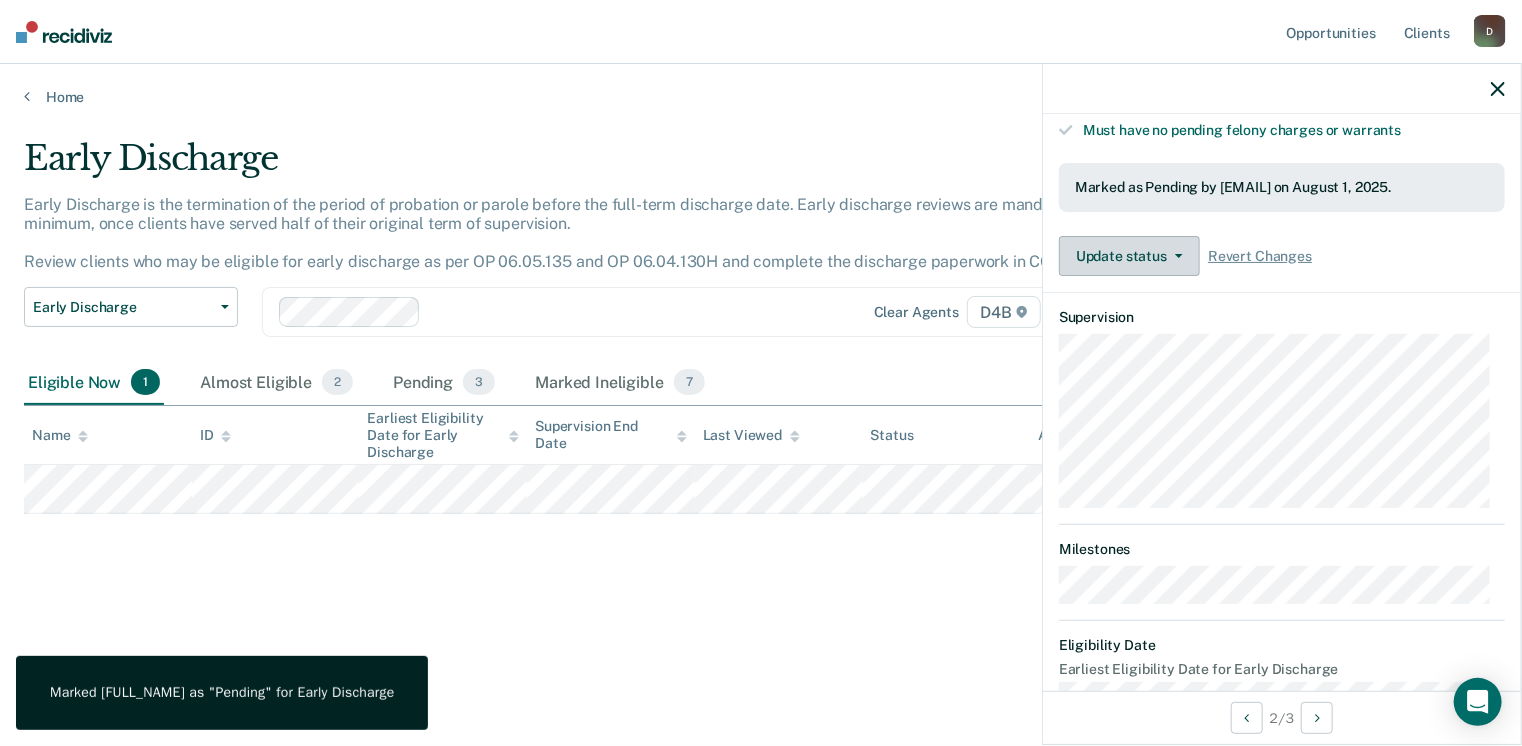 scroll, scrollTop: 489, scrollLeft: 0, axis: vertical 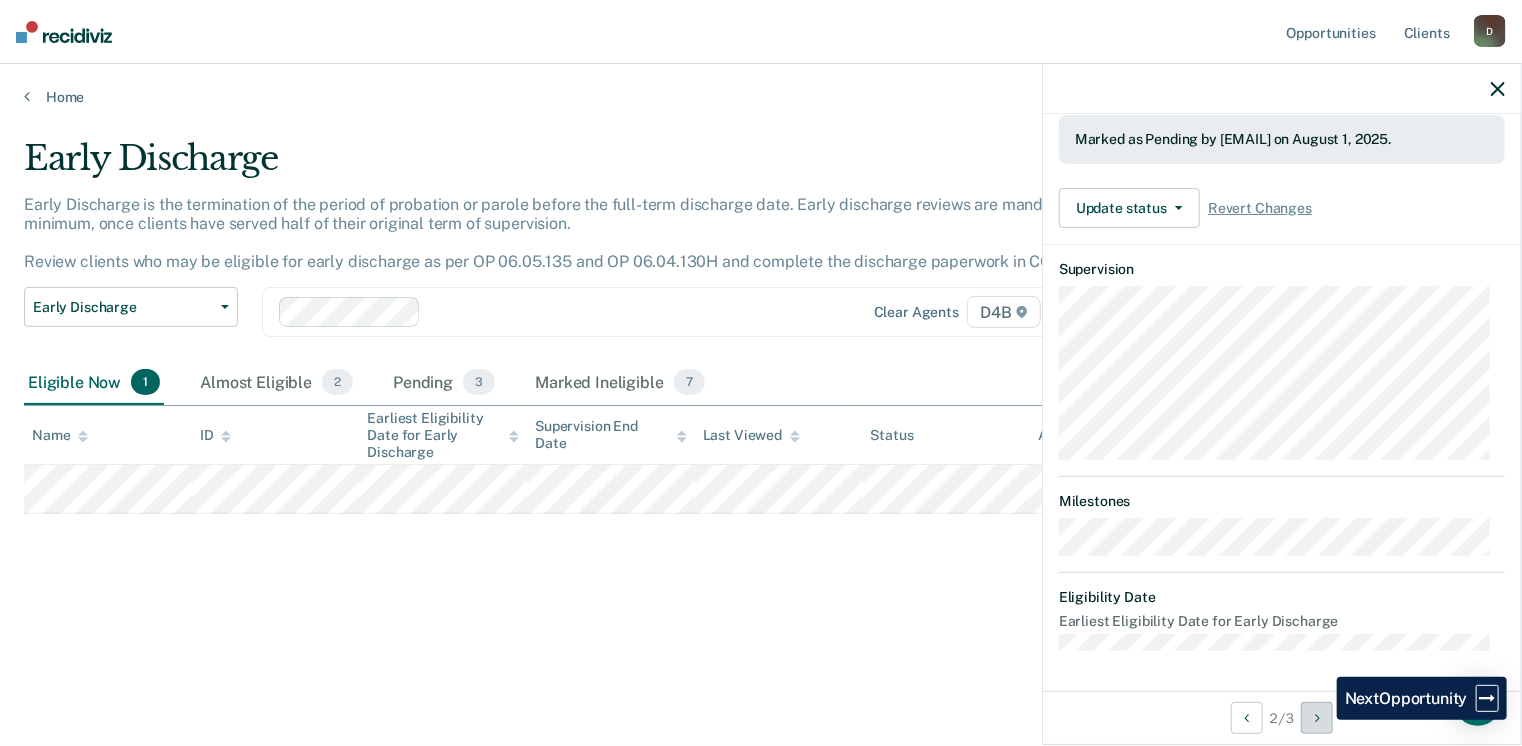 click at bounding box center (1317, 718) 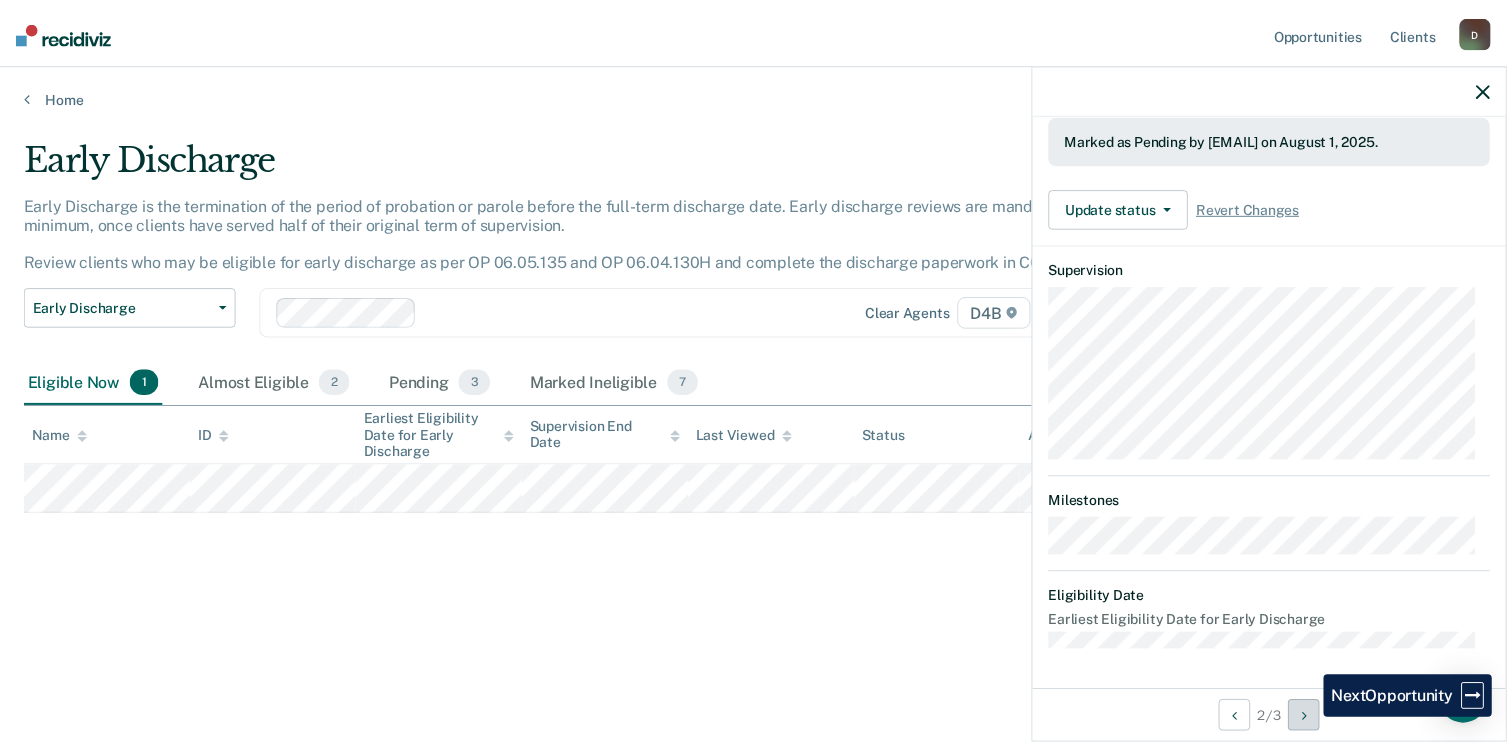 scroll, scrollTop: 371, scrollLeft: 0, axis: vertical 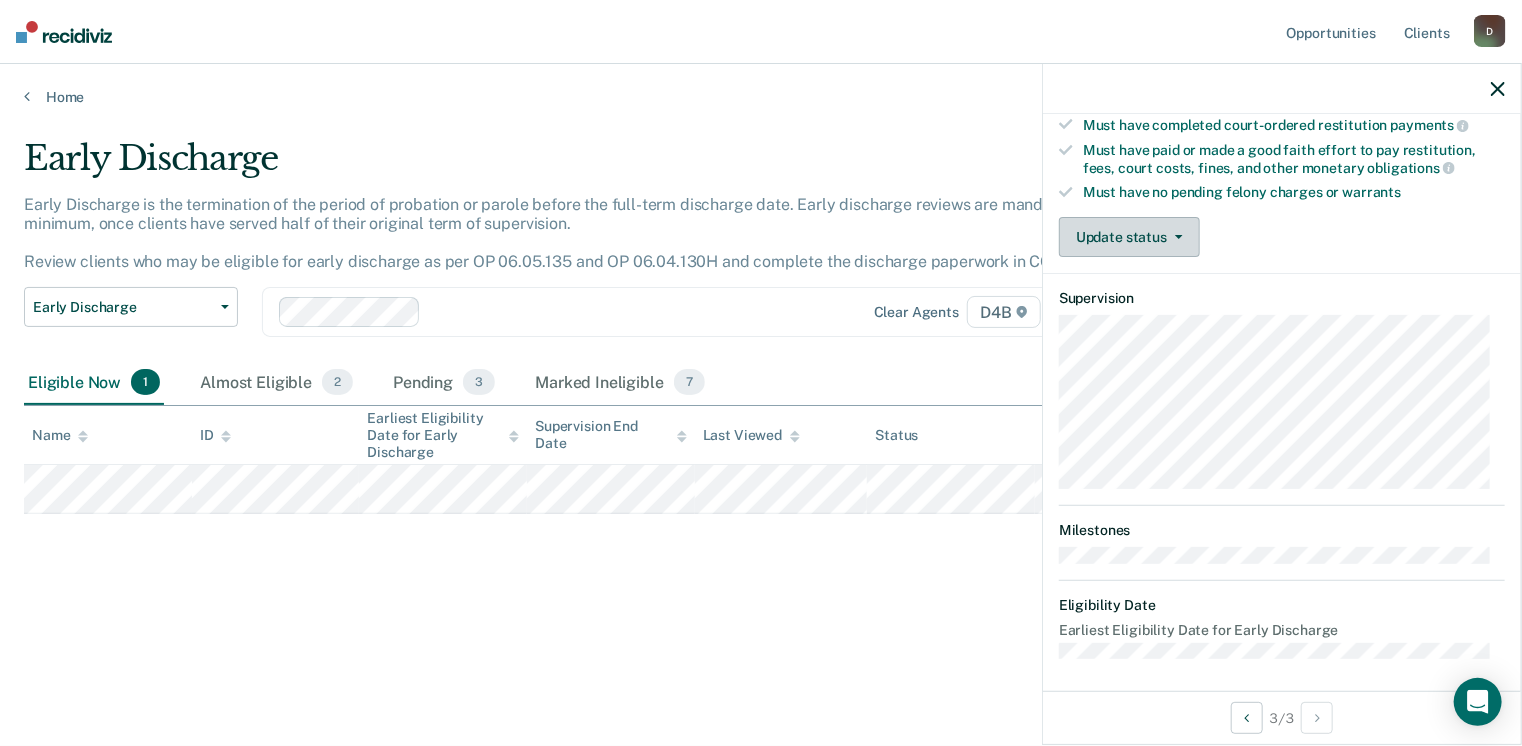 drag, startPoint x: 1129, startPoint y: 231, endPoint x: 1086, endPoint y: 279, distance: 64.44377 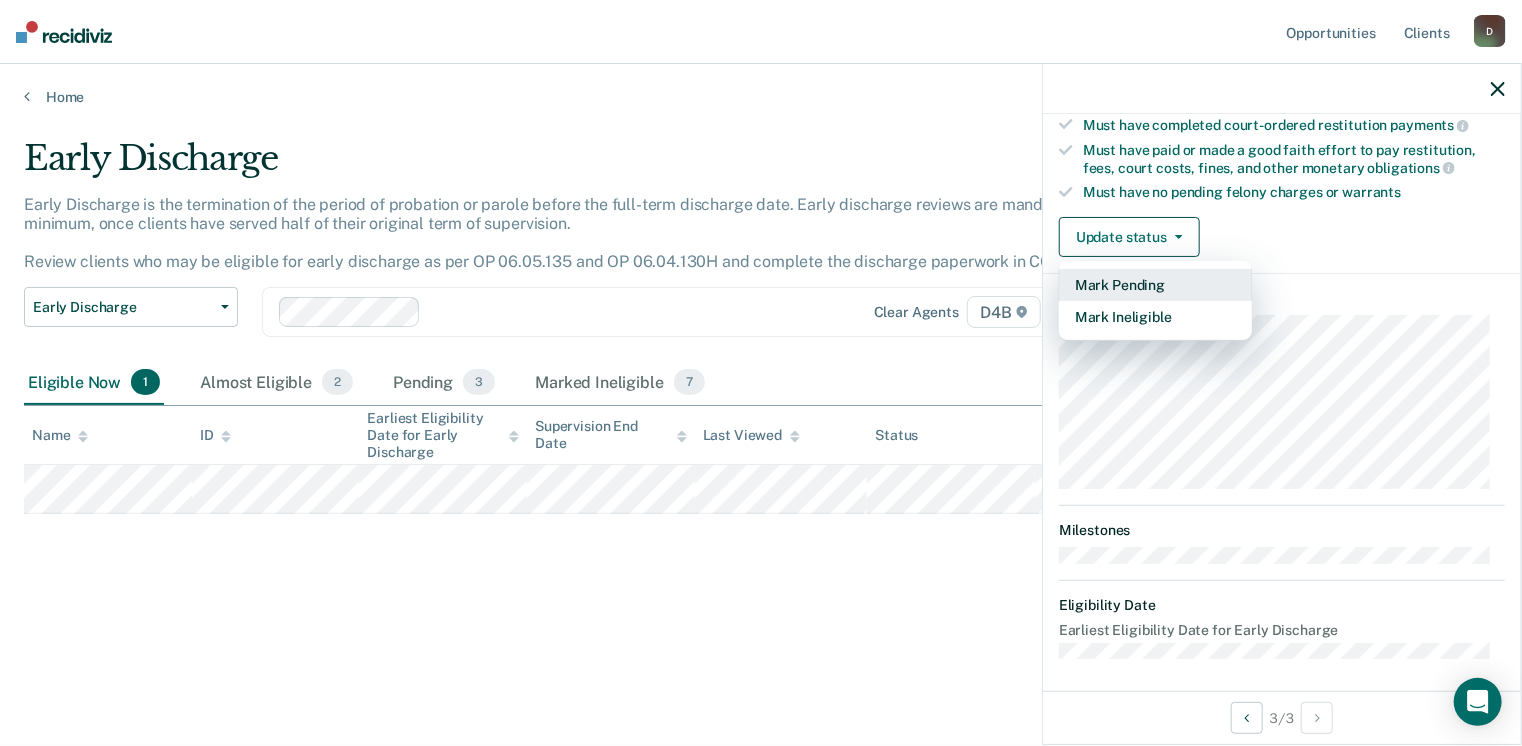 click on "Mark Pending" at bounding box center (1155, 285) 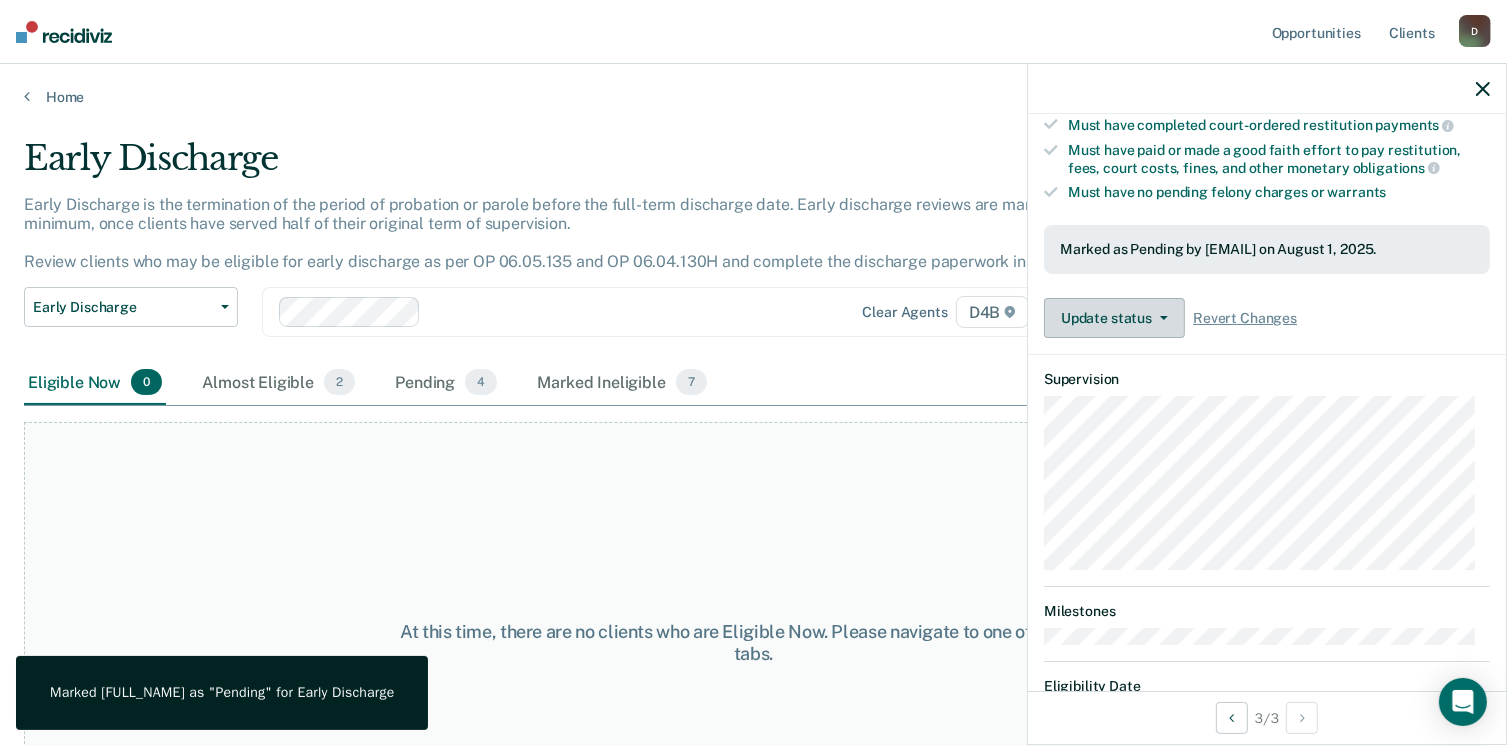 scroll, scrollTop: 468, scrollLeft: 0, axis: vertical 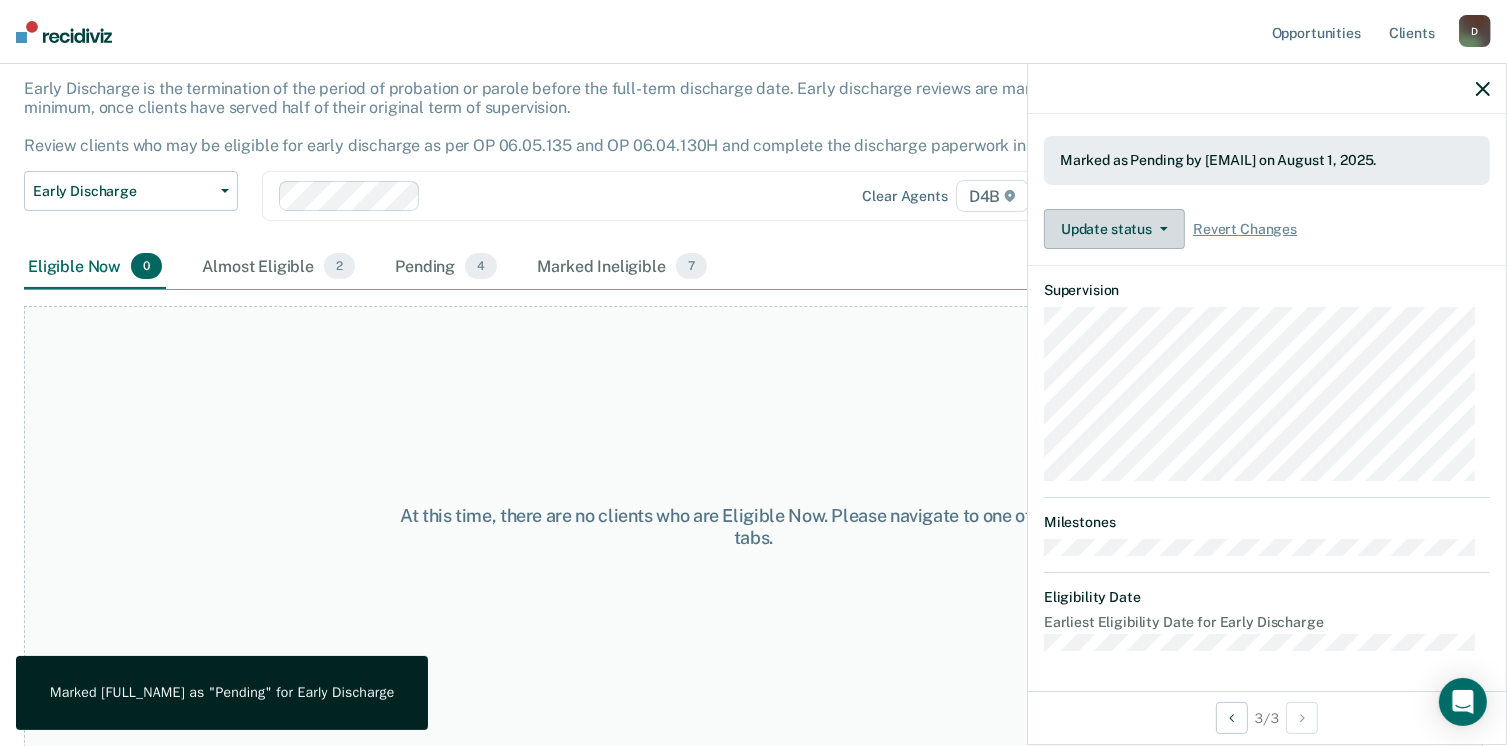click on "Update status" at bounding box center [1114, 229] 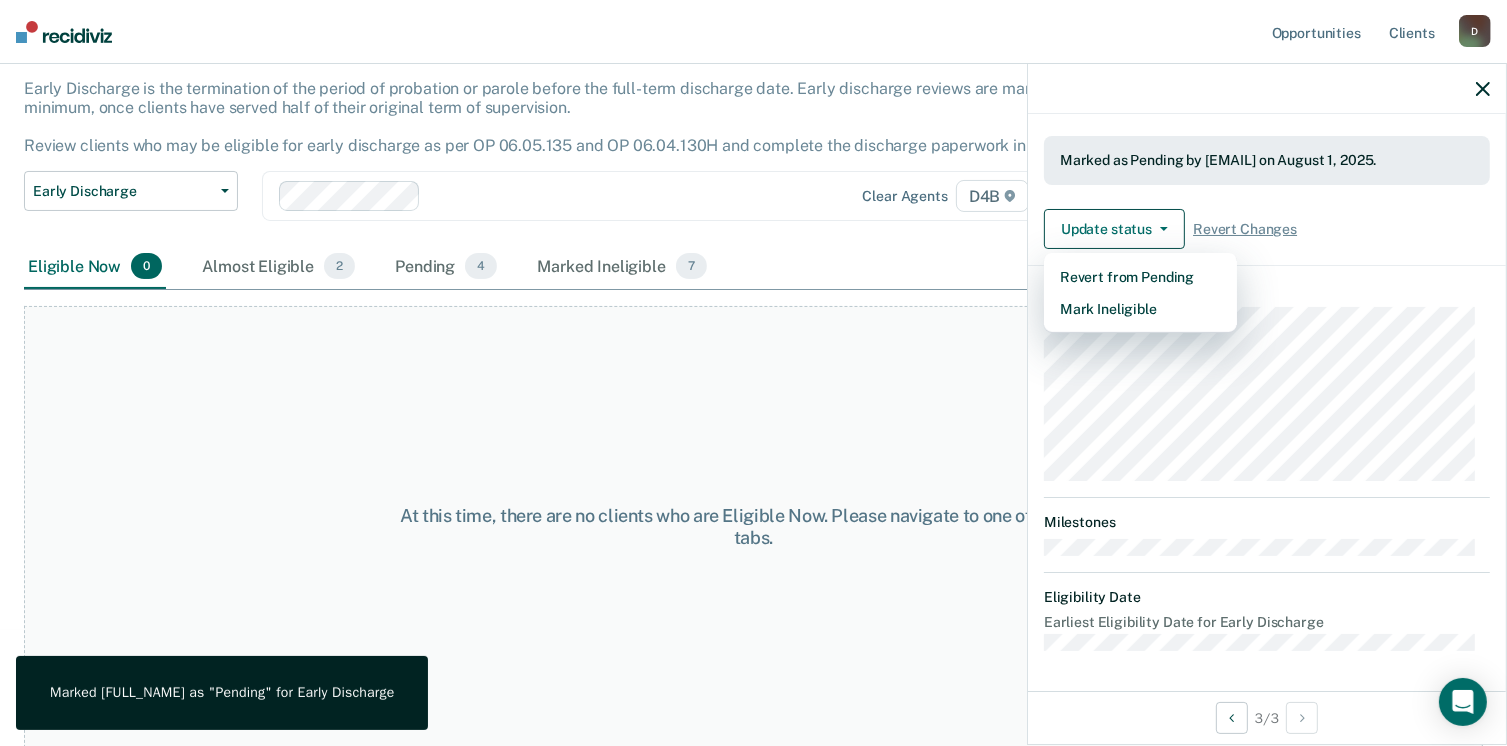 click on "At this time, there are no clients who are Eligible Now. Please navigate to one of the other tabs." at bounding box center (753, 527) 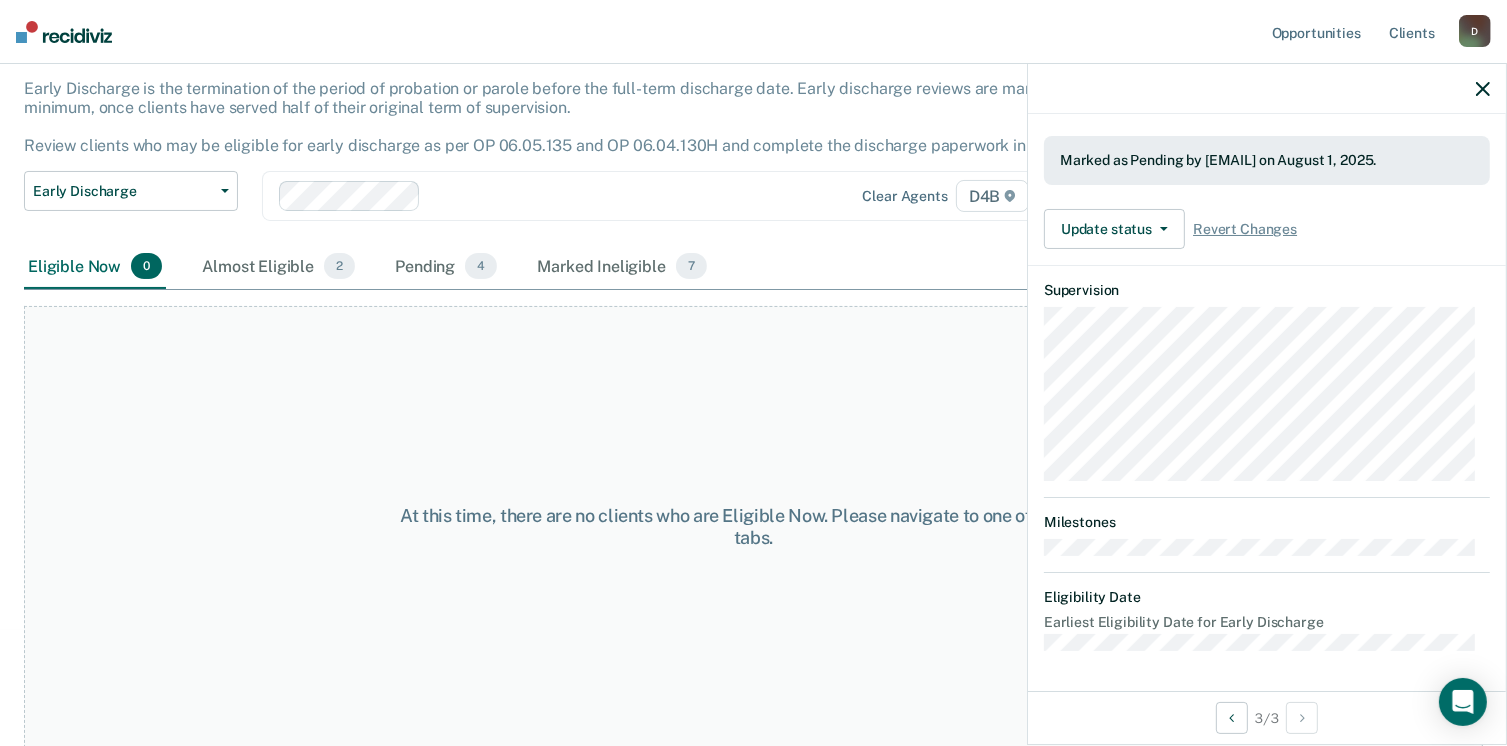 click on "At this time, there are no clients who are Eligible Now. Please navigate to one of the other tabs." at bounding box center (753, 527) 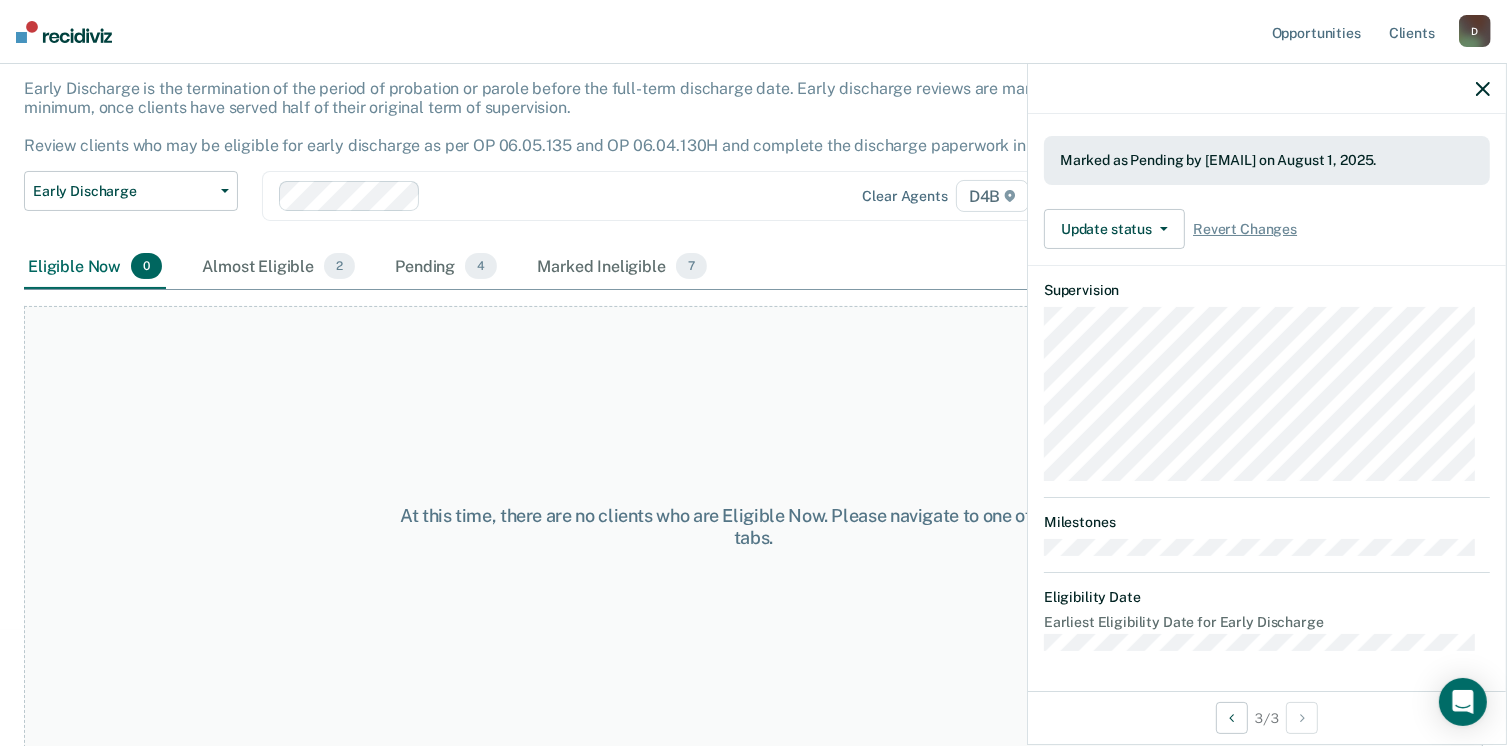 click 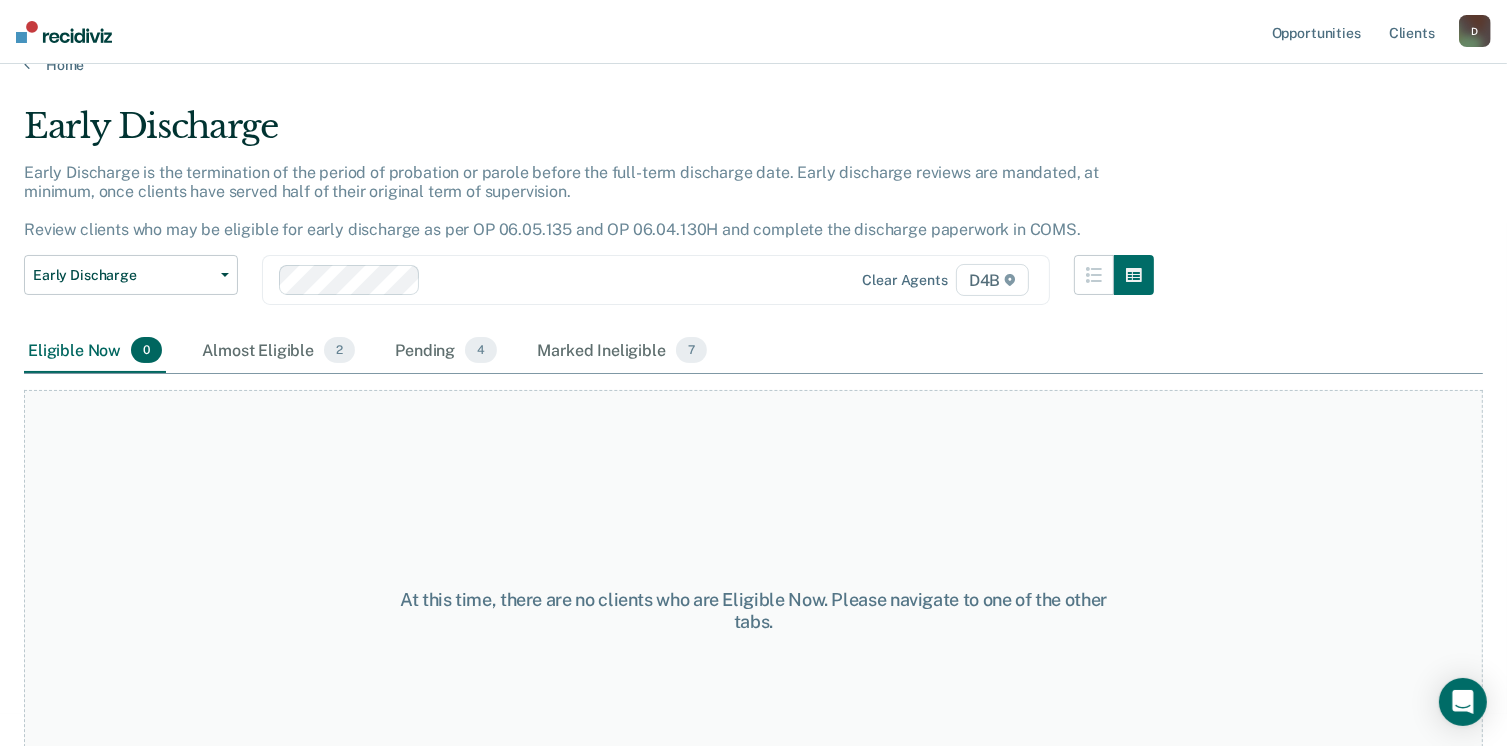 scroll, scrollTop: 0, scrollLeft: 0, axis: both 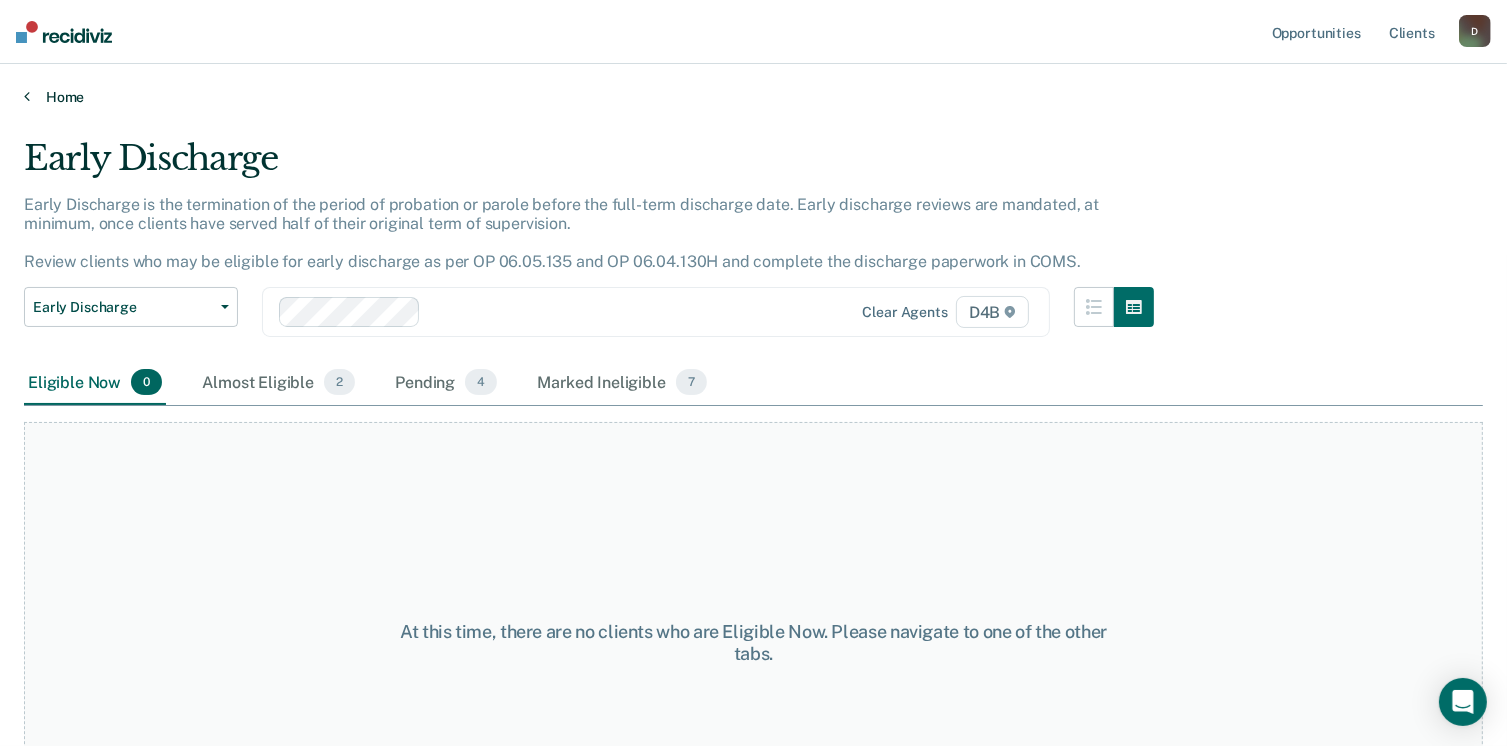 click on "Home" at bounding box center (753, 97) 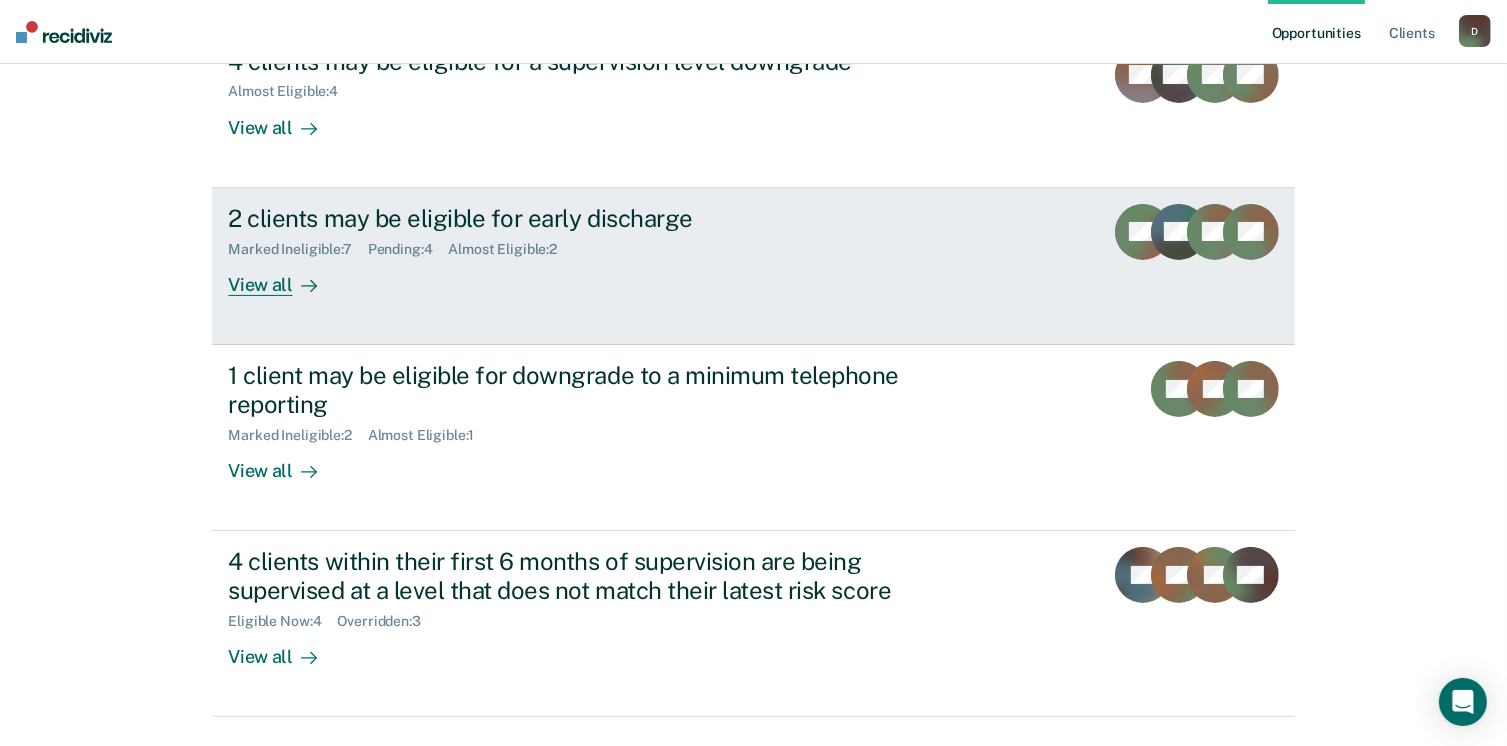 scroll, scrollTop: 319, scrollLeft: 0, axis: vertical 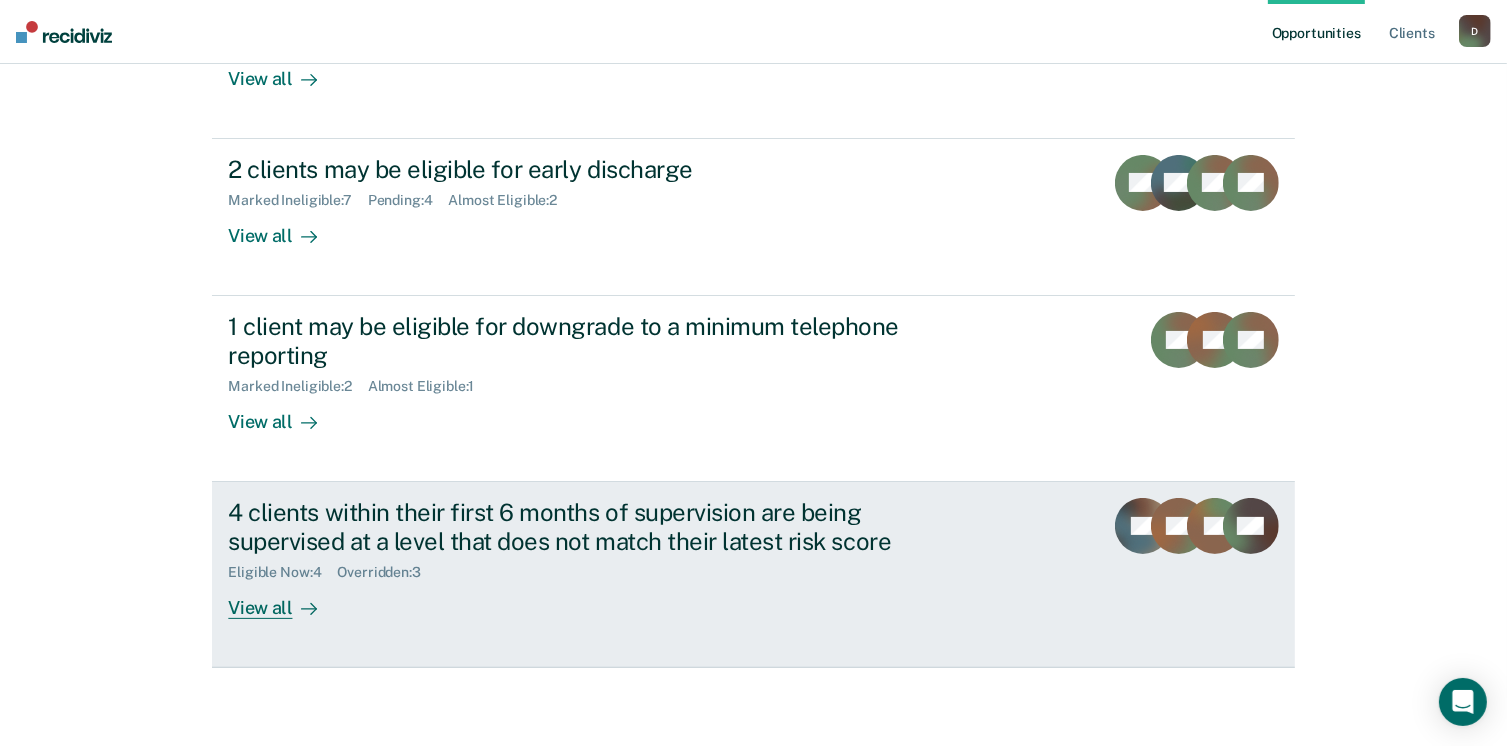 click on "View all" at bounding box center (284, 599) 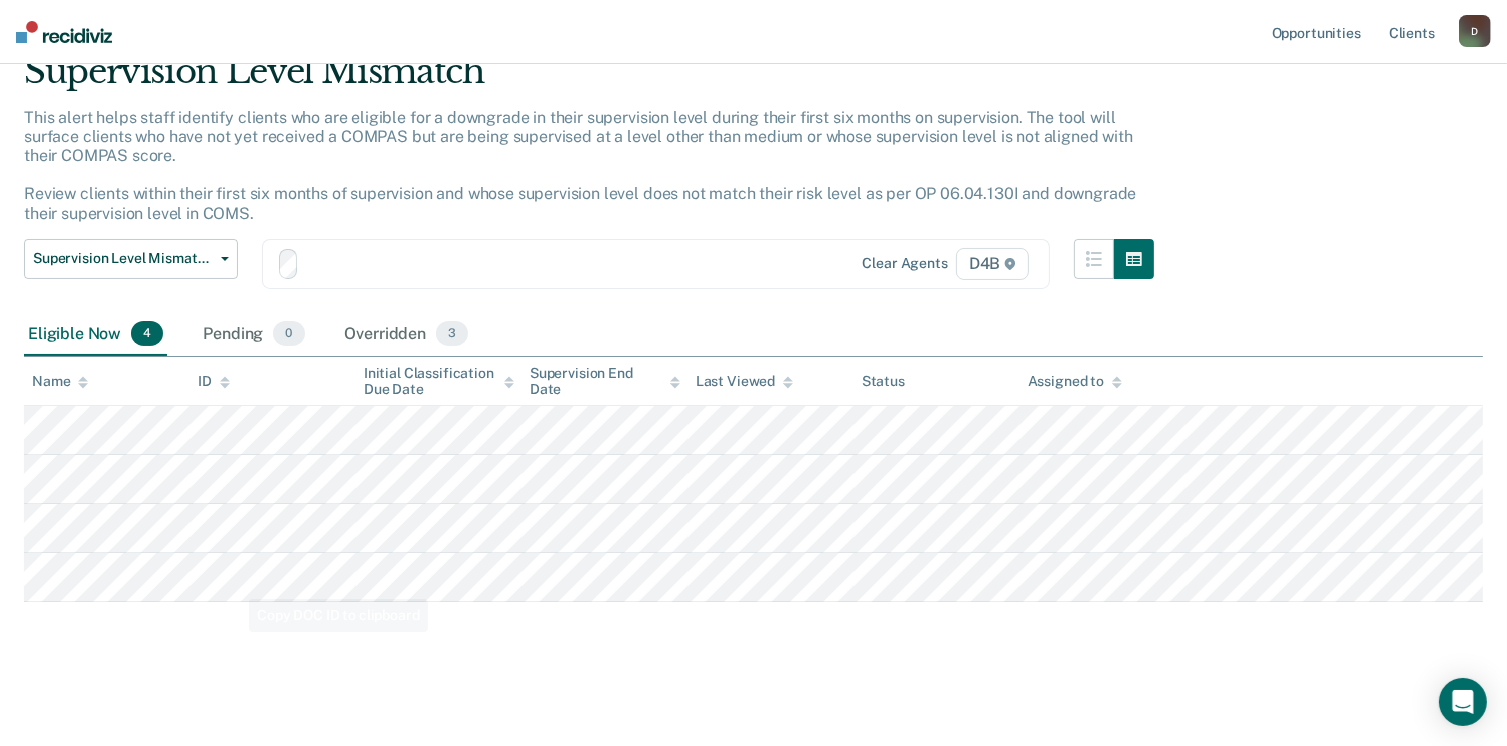 scroll, scrollTop: 0, scrollLeft: 0, axis: both 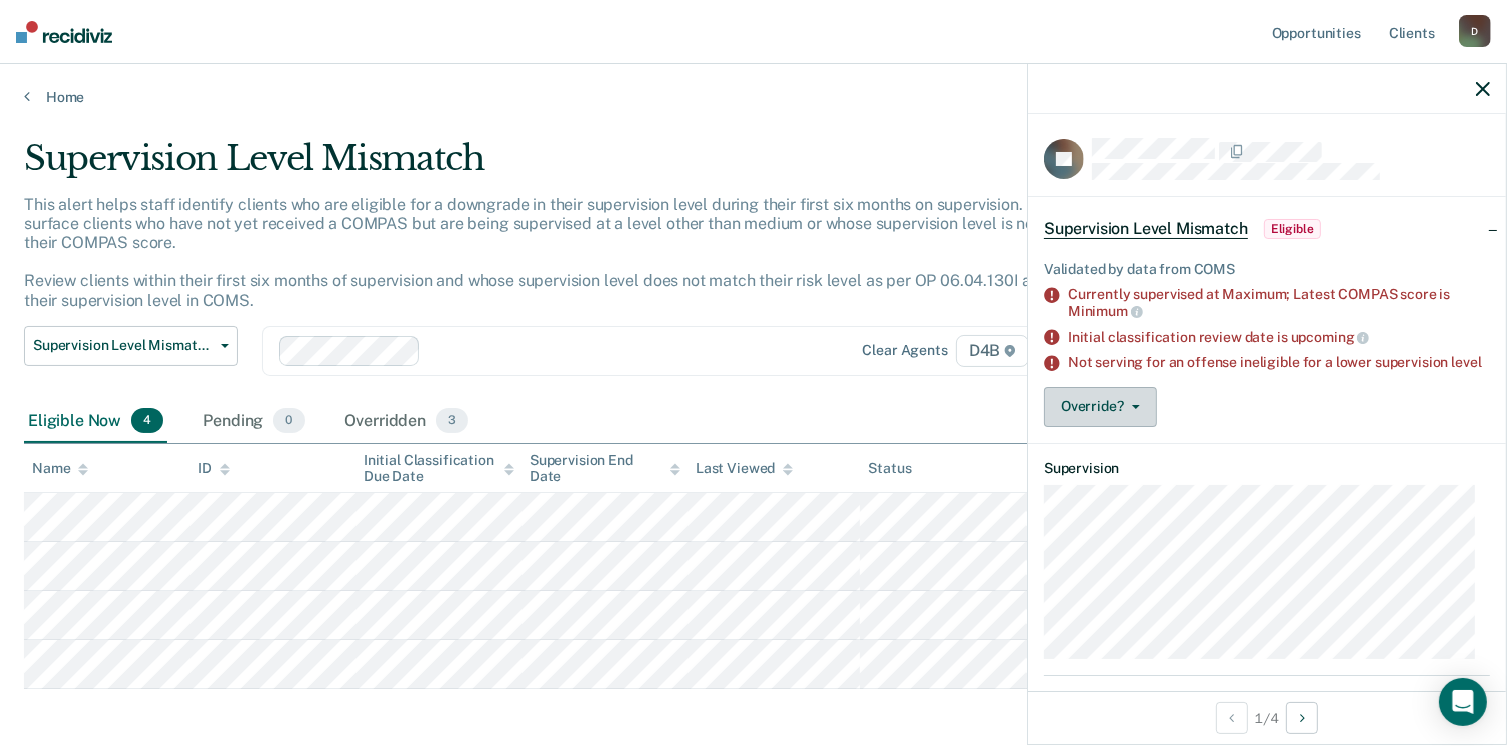 click on "Override?" at bounding box center (1100, 407) 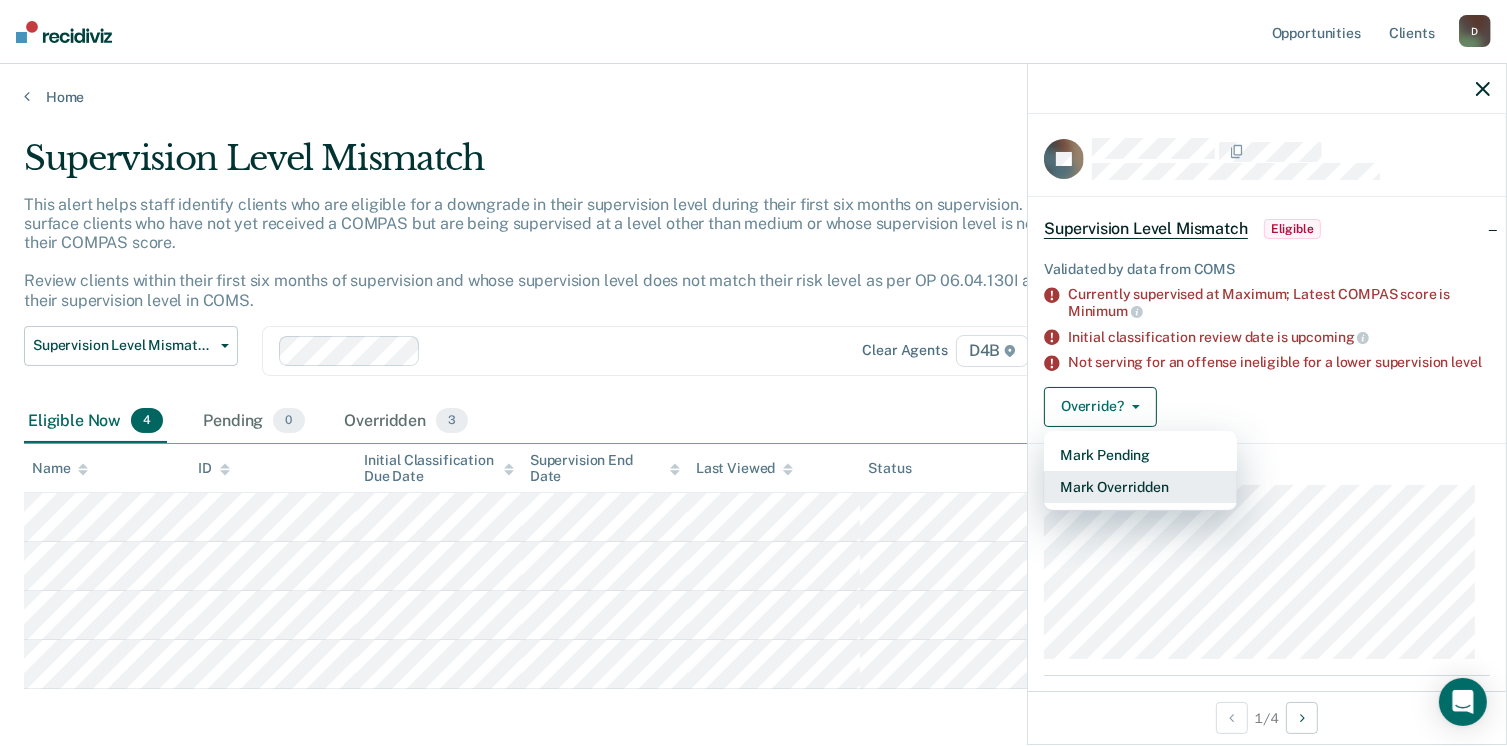 click on "Mark Overridden" at bounding box center [1140, 487] 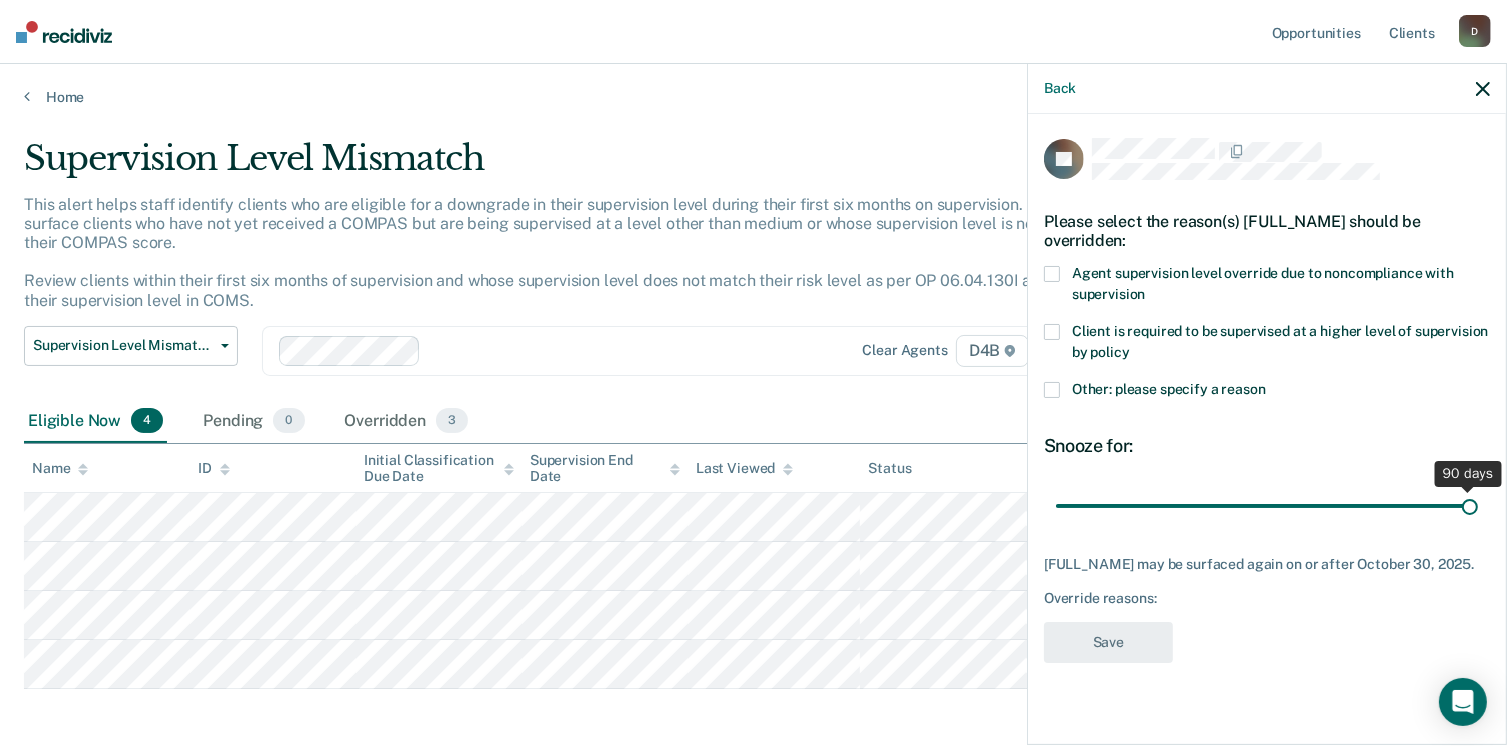 drag, startPoint x: 1199, startPoint y: 504, endPoint x: 1528, endPoint y: 524, distance: 329.60733 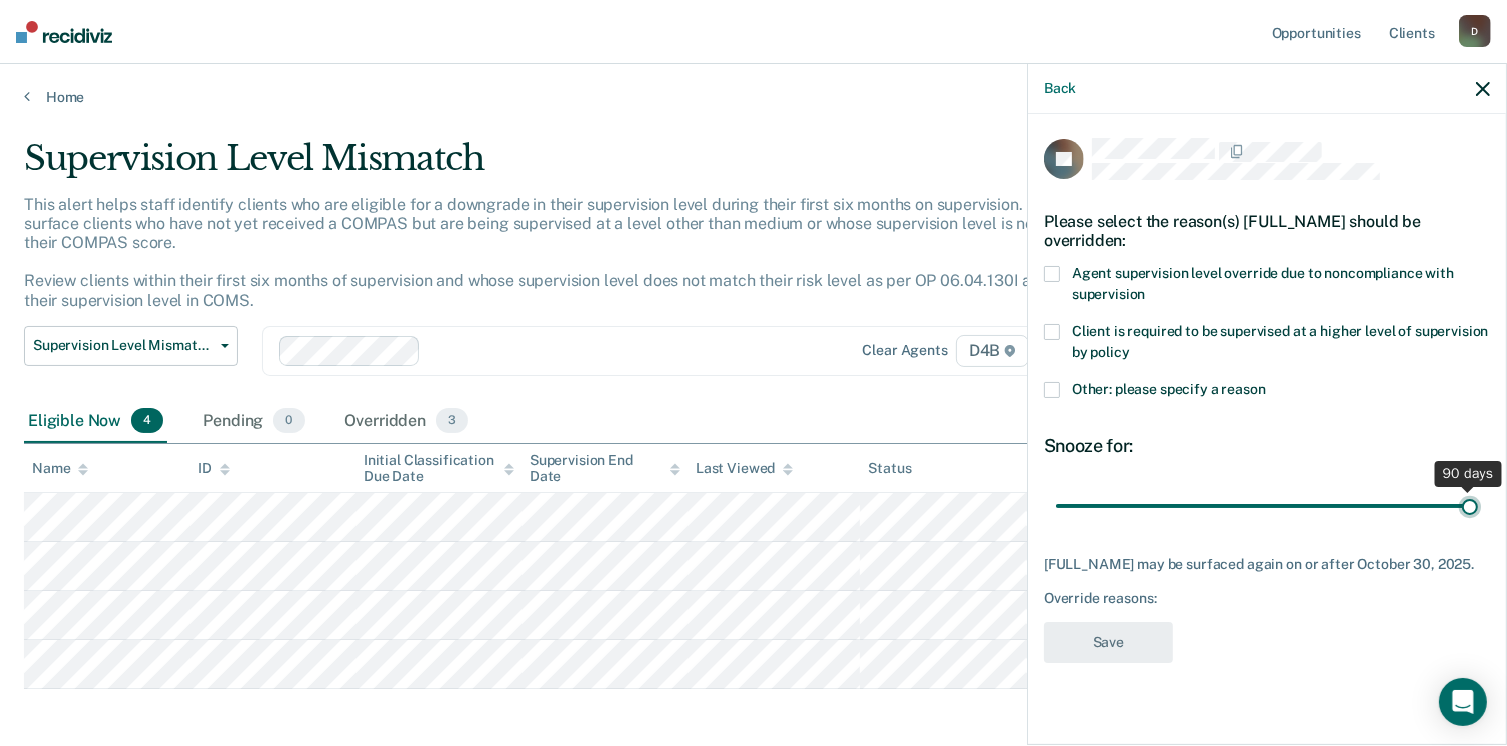 type on "90" 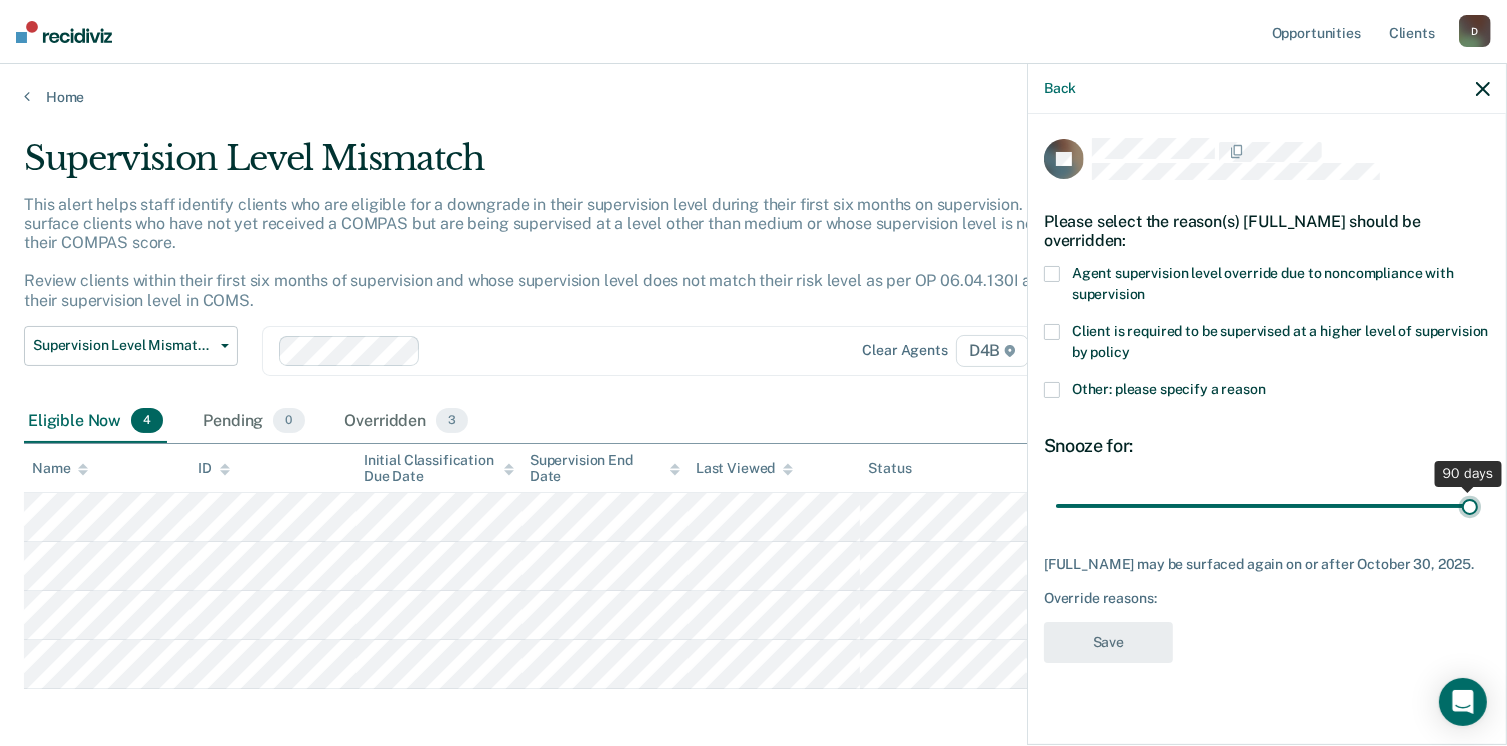 click at bounding box center [1267, 506] 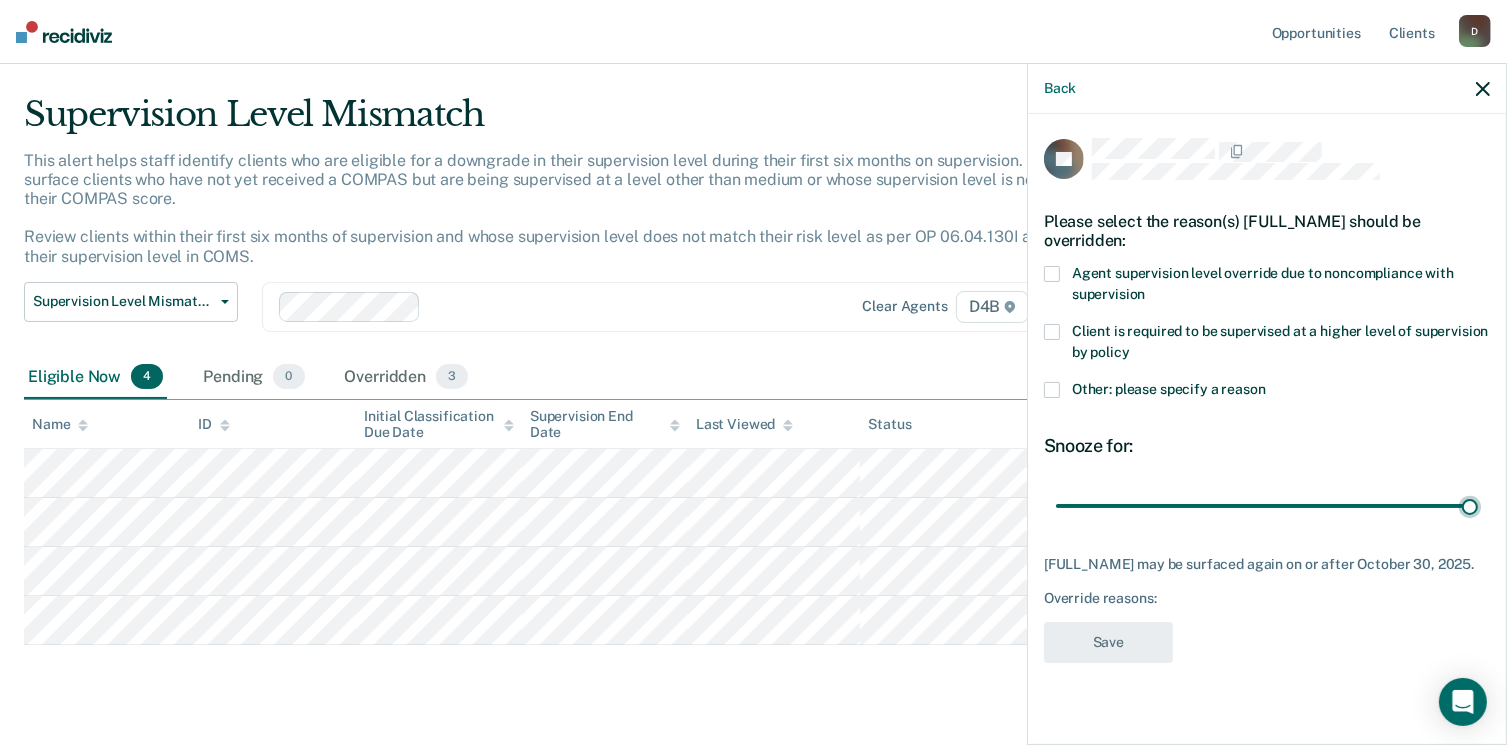 scroll, scrollTop: 84, scrollLeft: 0, axis: vertical 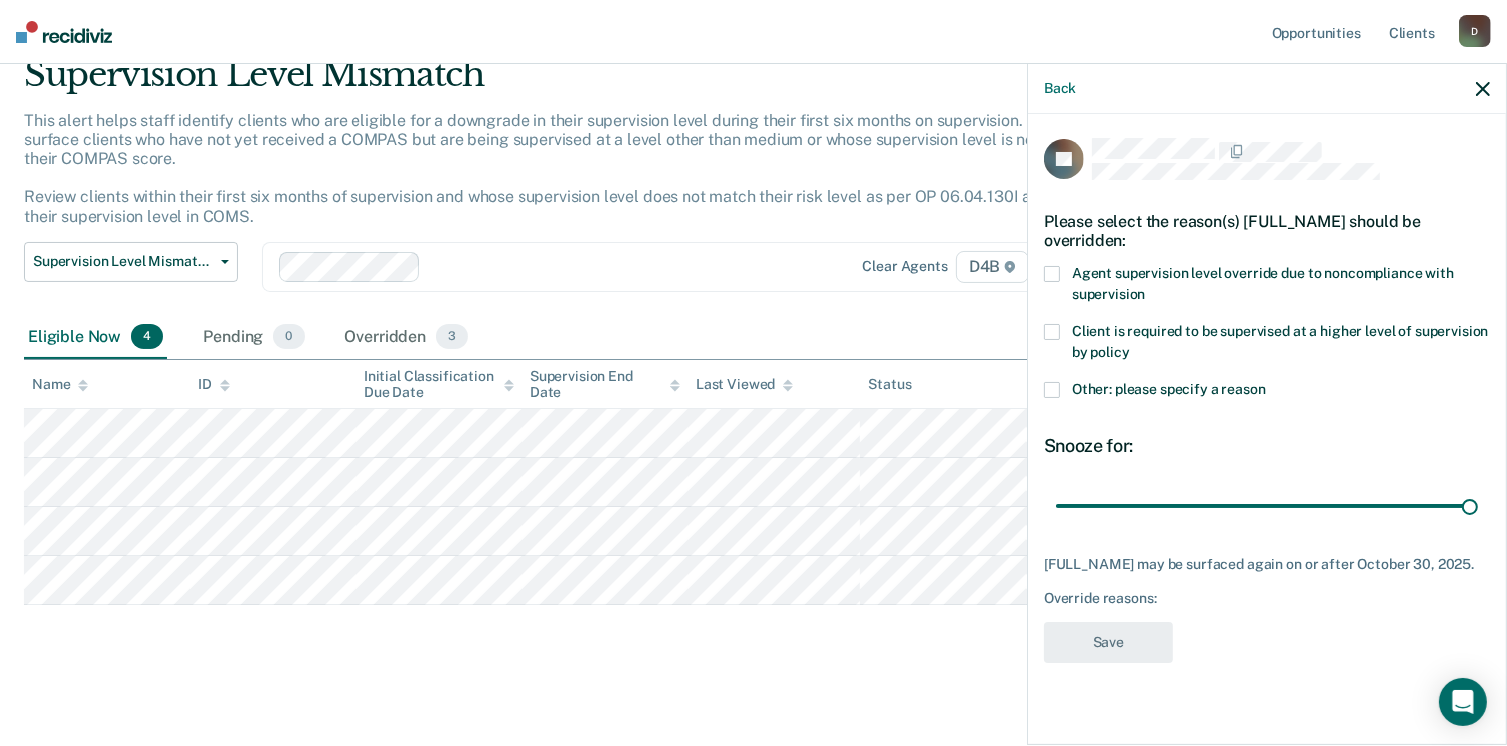 click on "Override reasons:" at bounding box center [1267, 598] 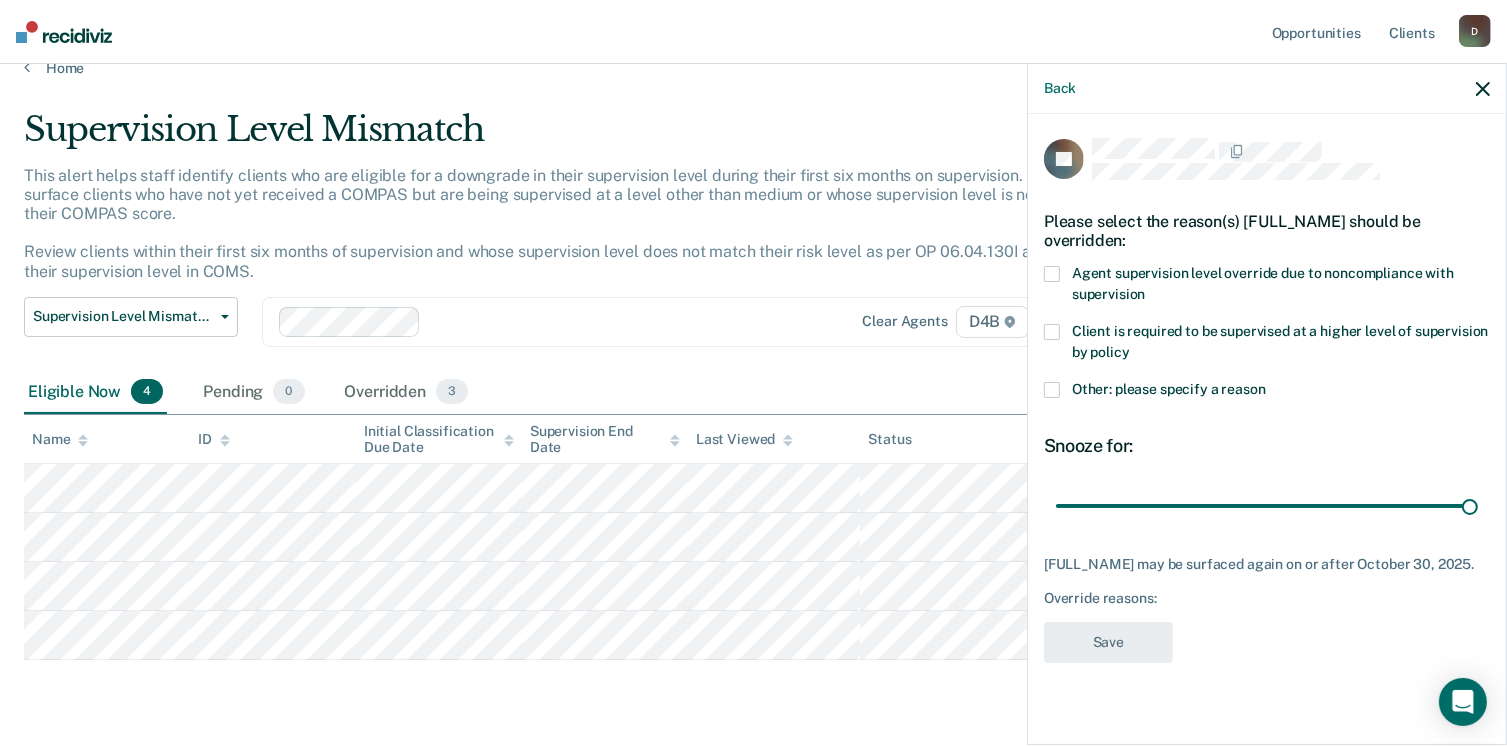 scroll, scrollTop: 0, scrollLeft: 0, axis: both 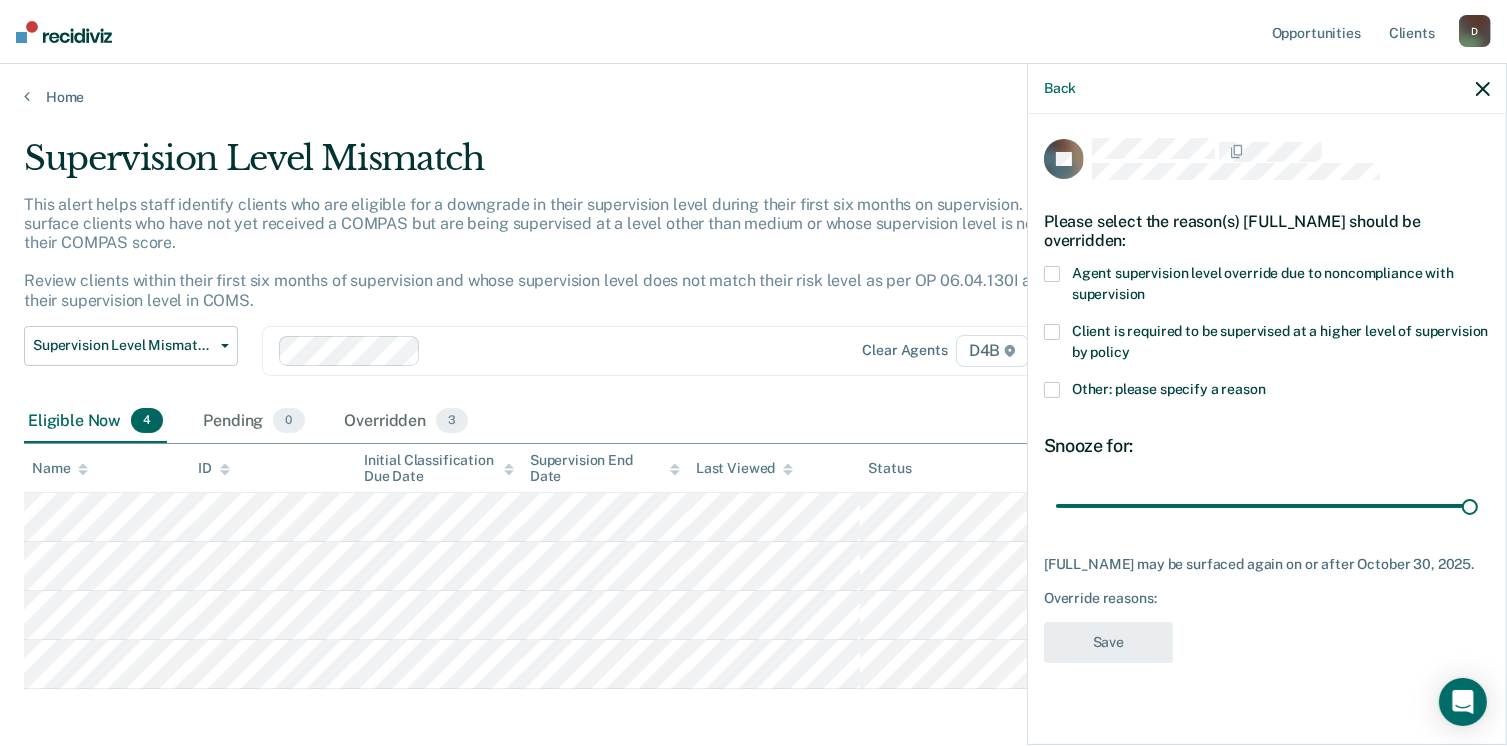 click at bounding box center [1052, 390] 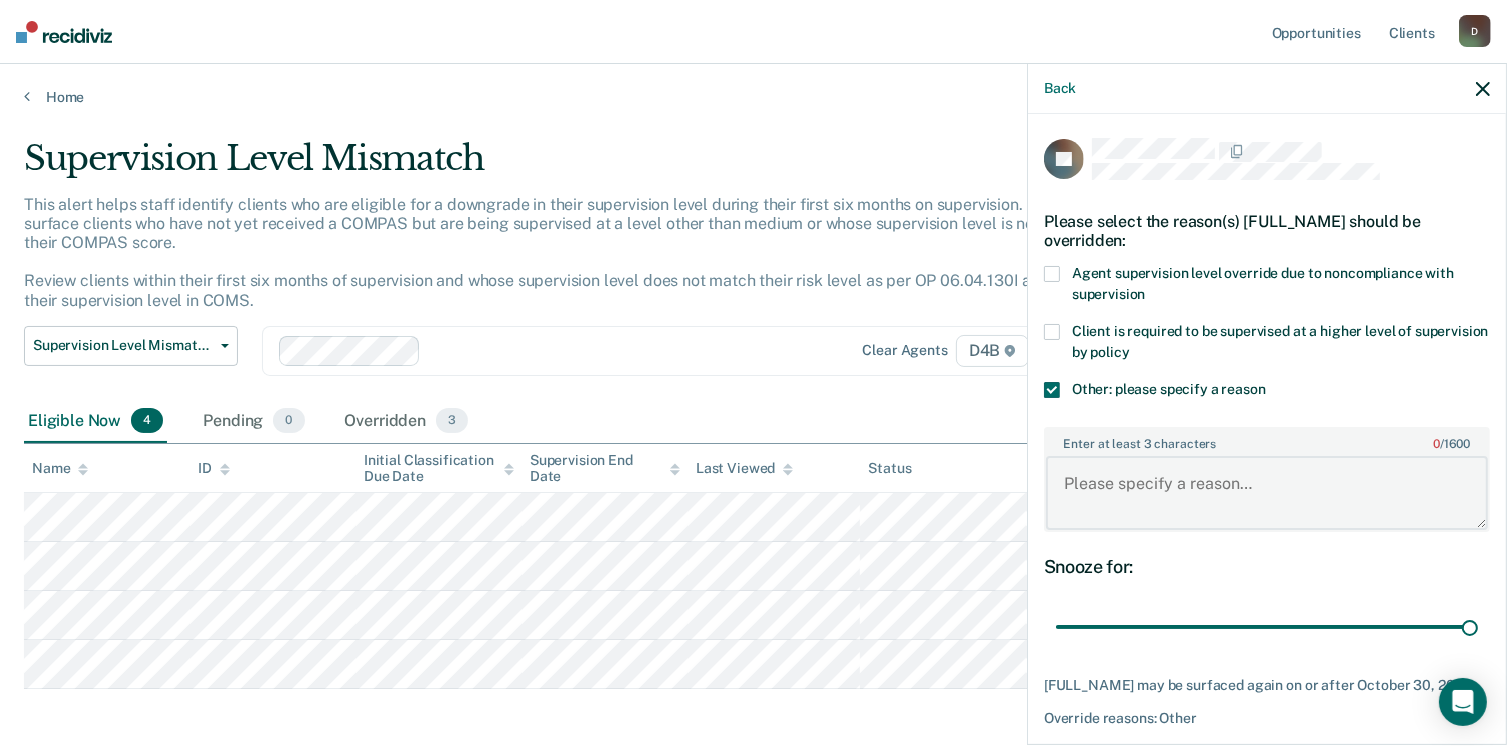 click on "Enter at least 3 characters 0  /  1600" at bounding box center (1267, 493) 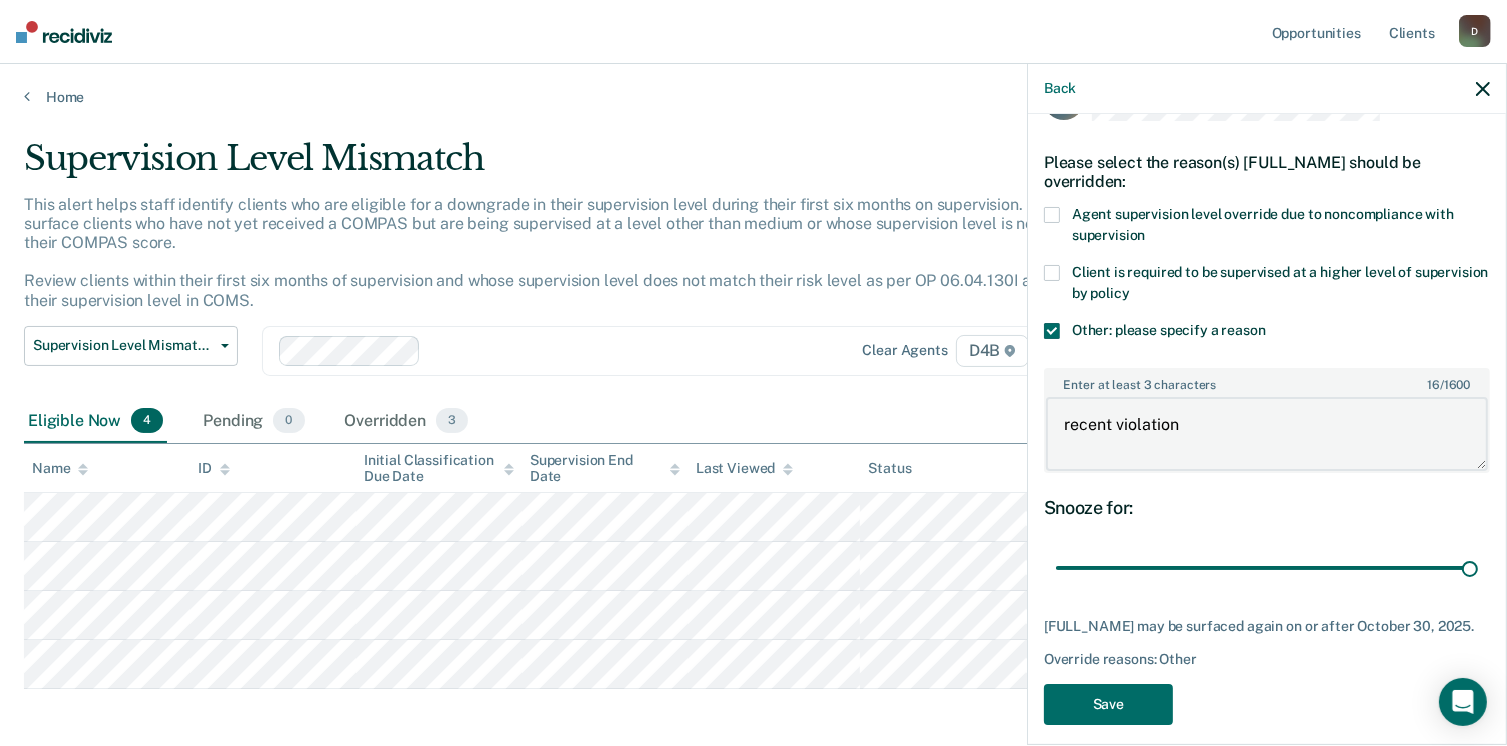 scroll, scrollTop: 91, scrollLeft: 0, axis: vertical 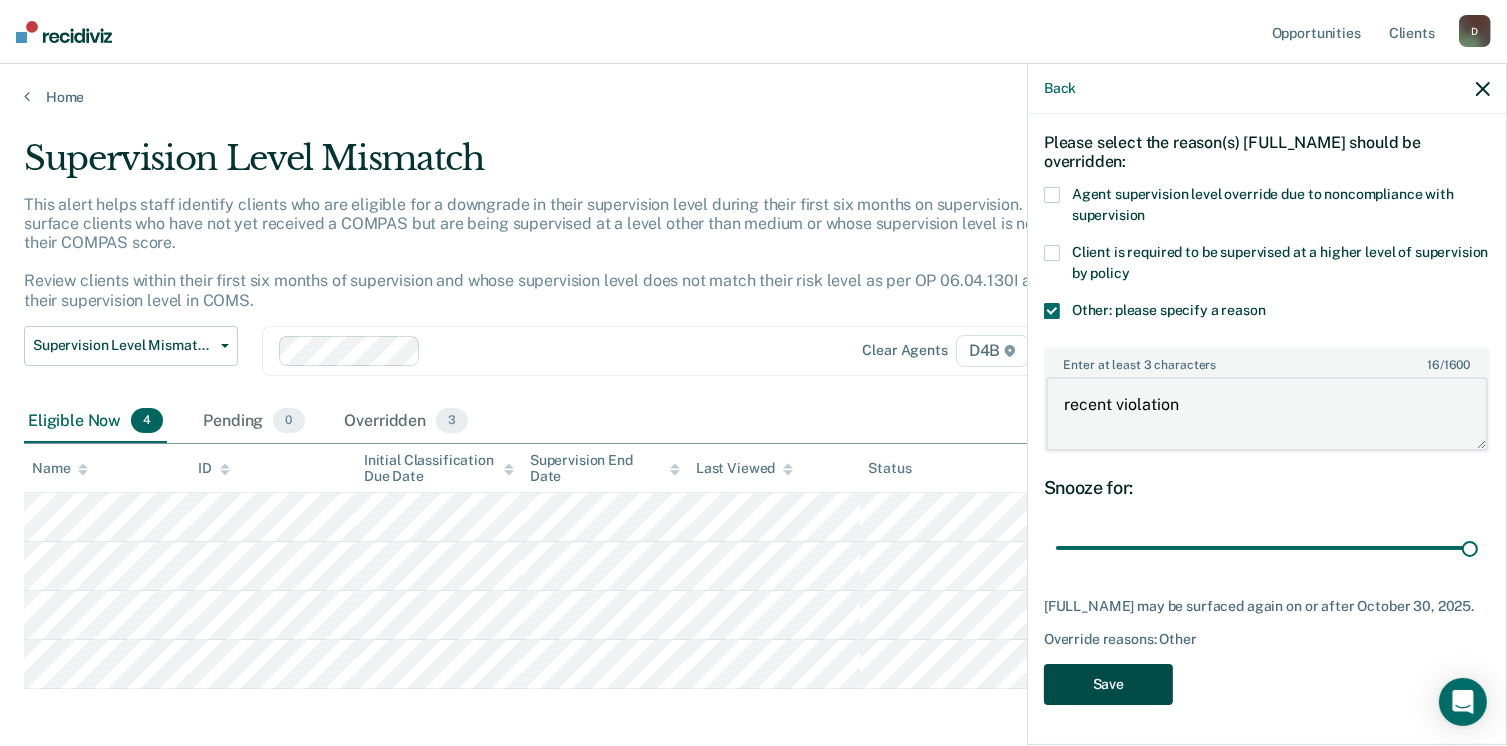 type on "recent violation" 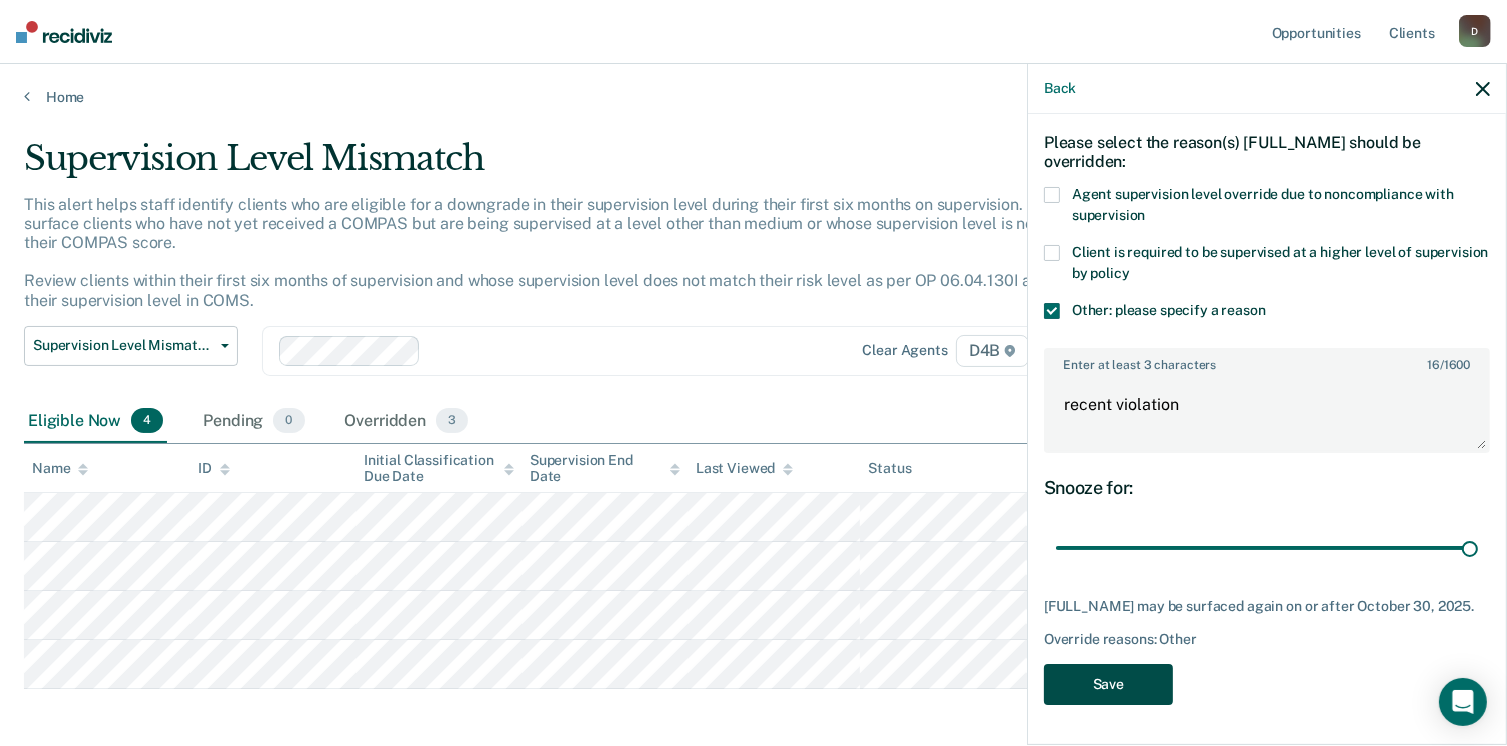 click on "Save" at bounding box center [1108, 684] 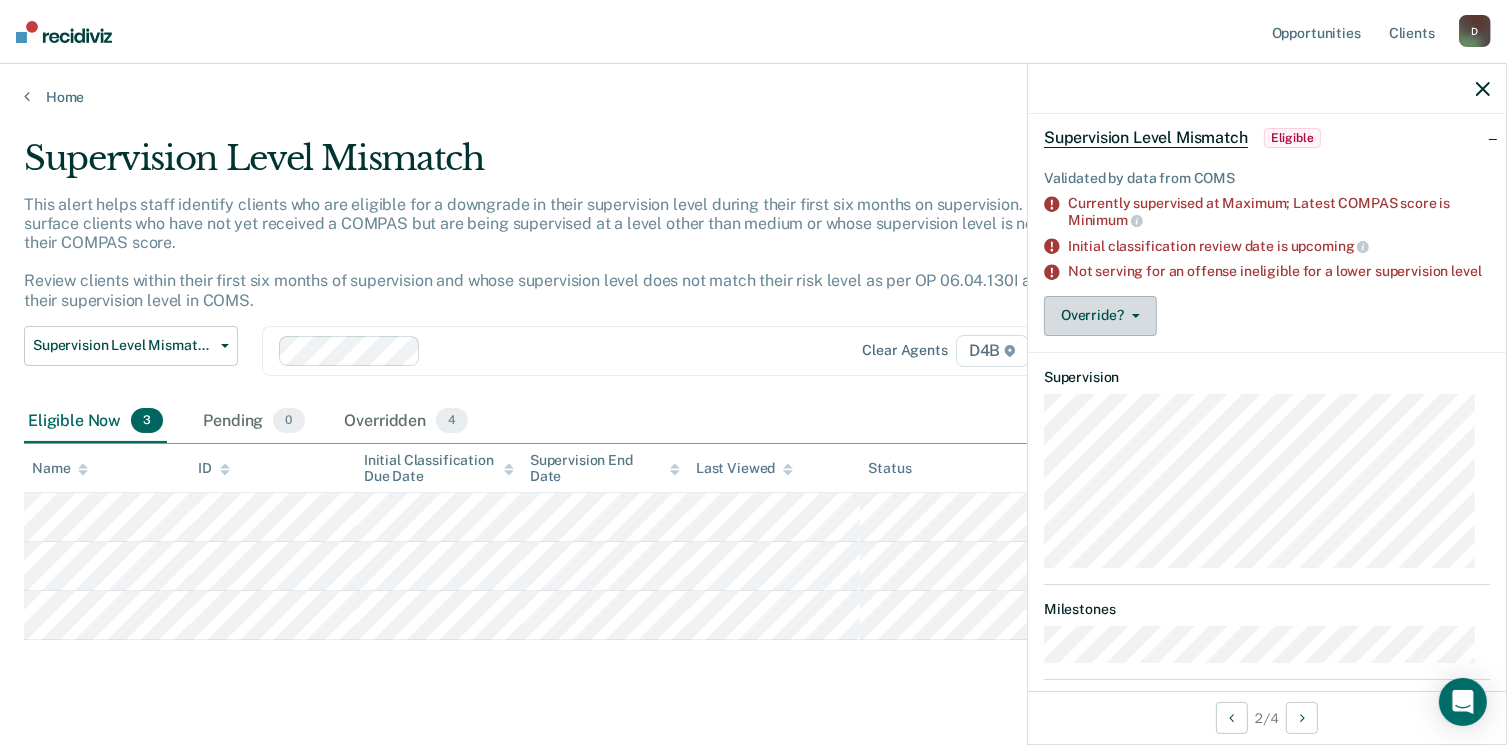 click on "Override?" at bounding box center [1100, 316] 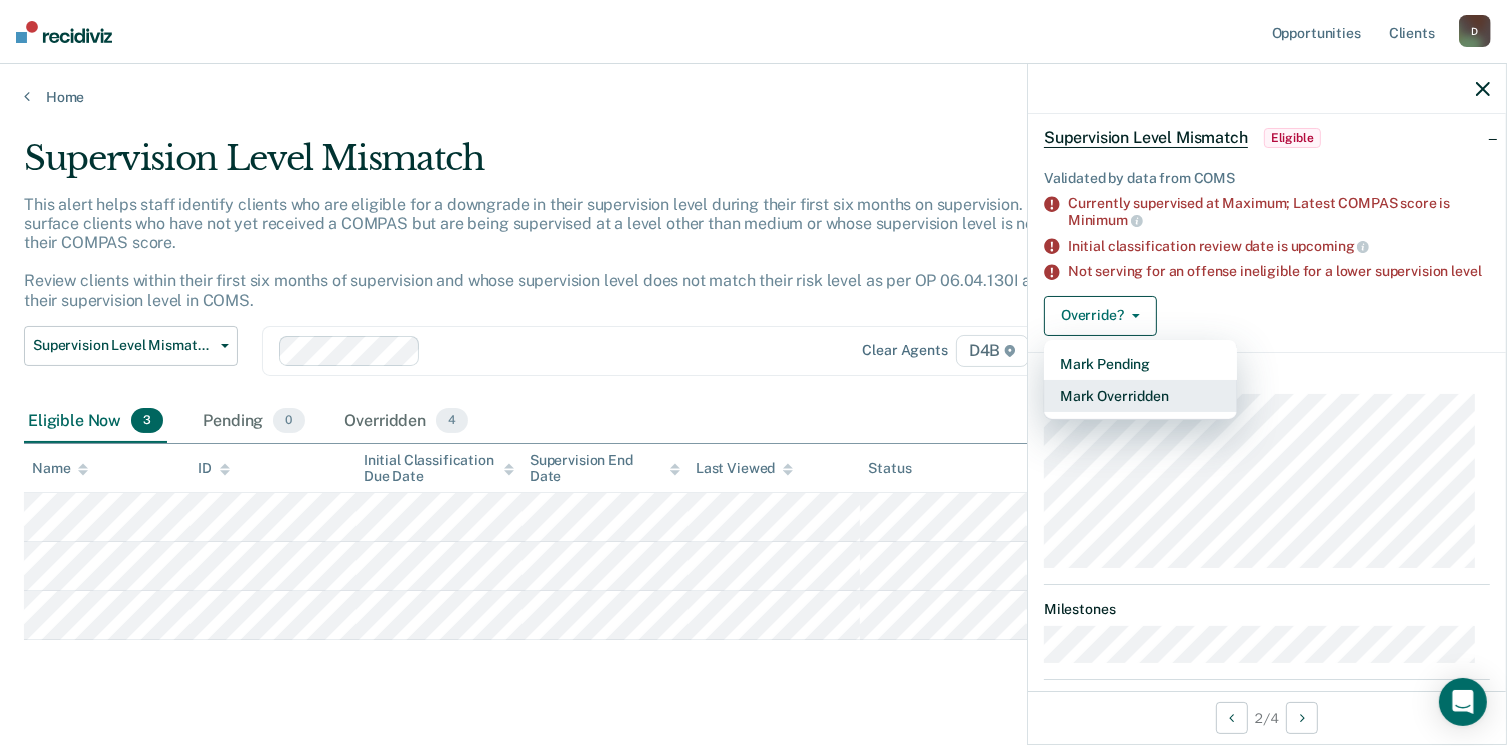 click on "Mark Overridden" at bounding box center (1140, 396) 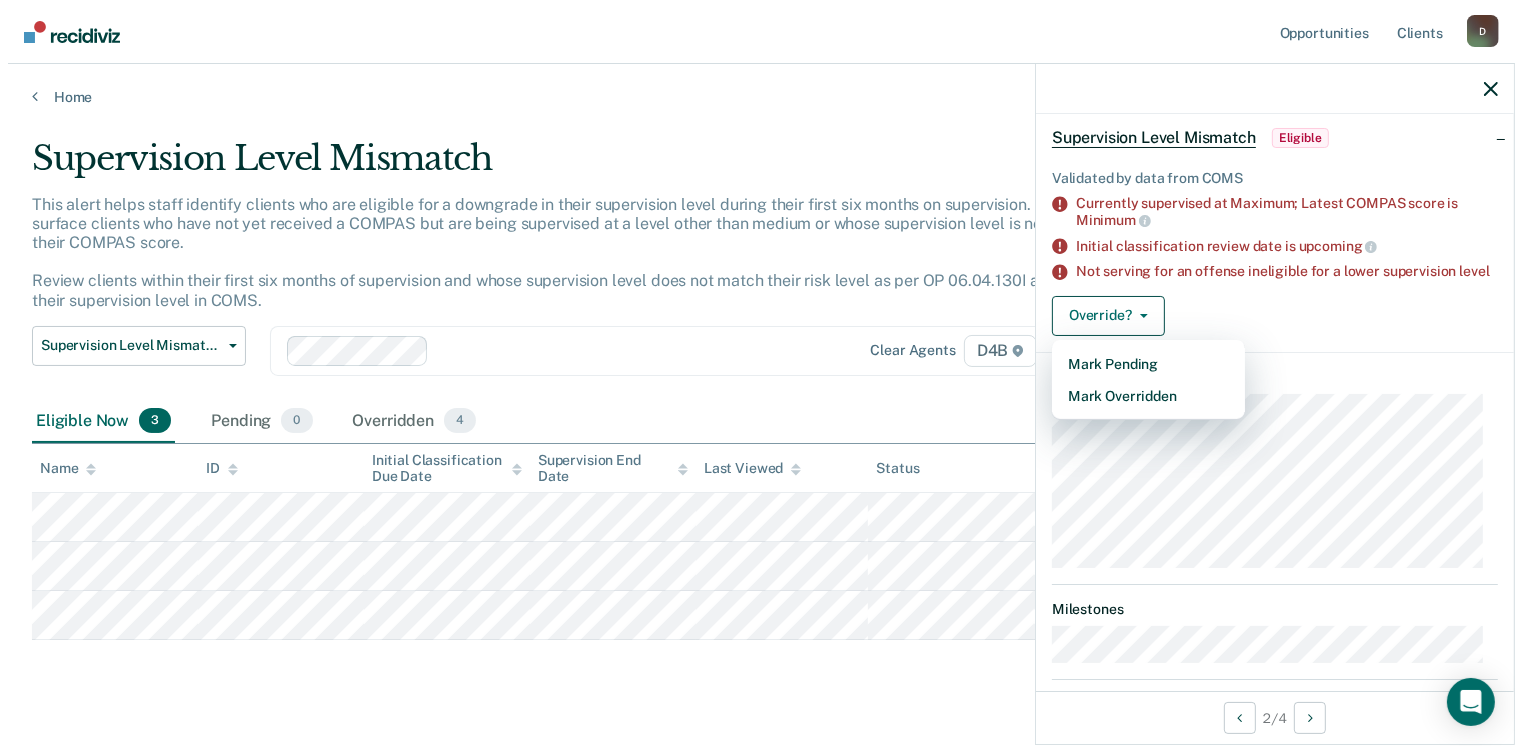 scroll, scrollTop: 0, scrollLeft: 0, axis: both 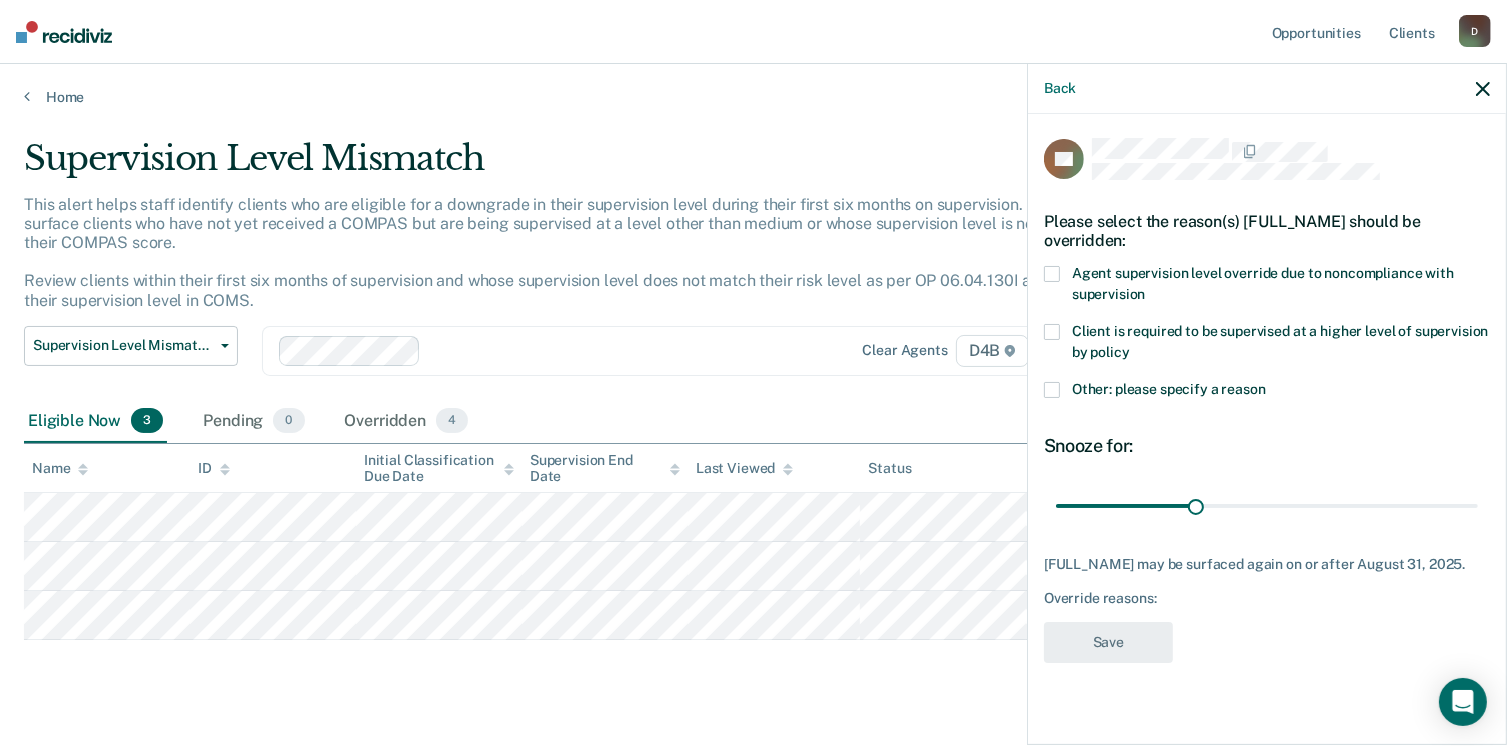 click at bounding box center (1052, 390) 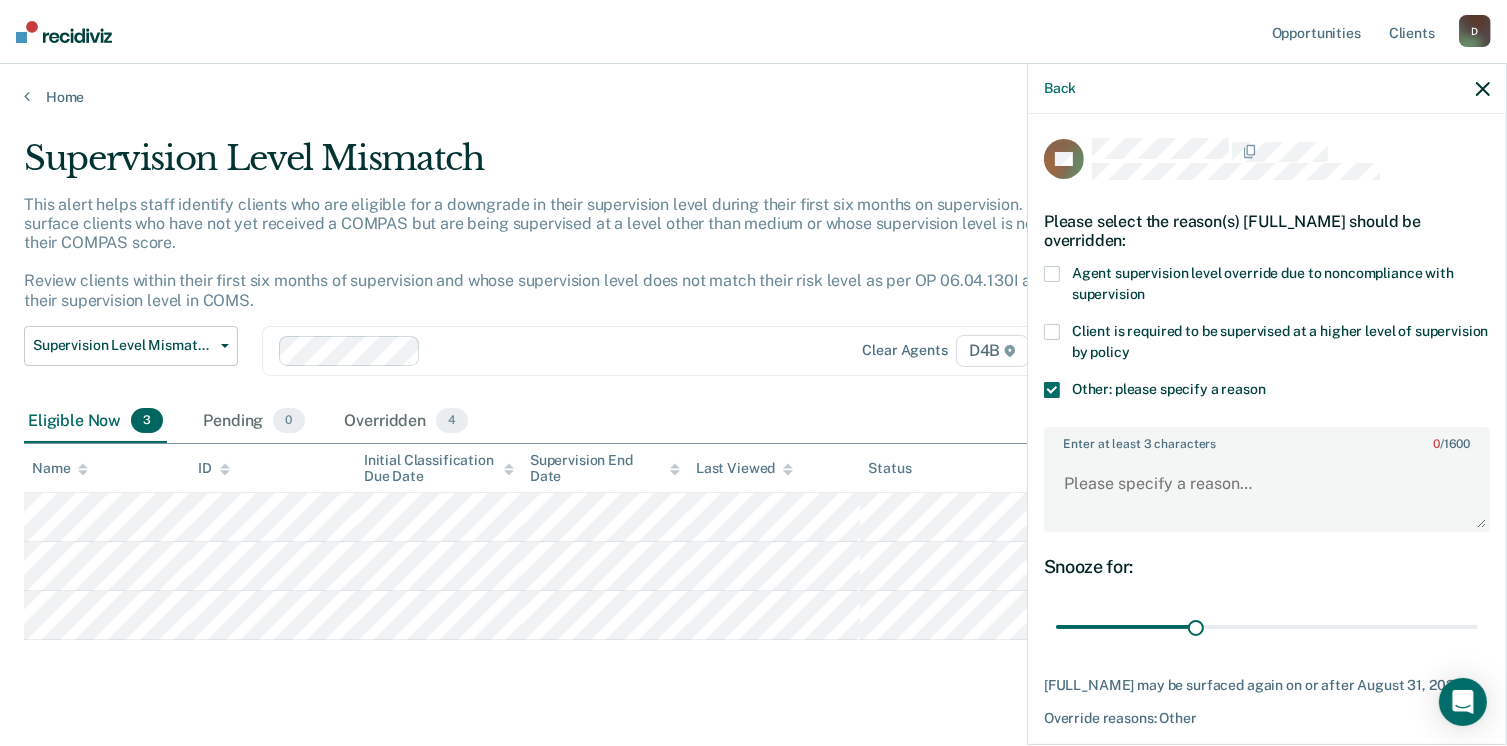 click at bounding box center [1052, 390] 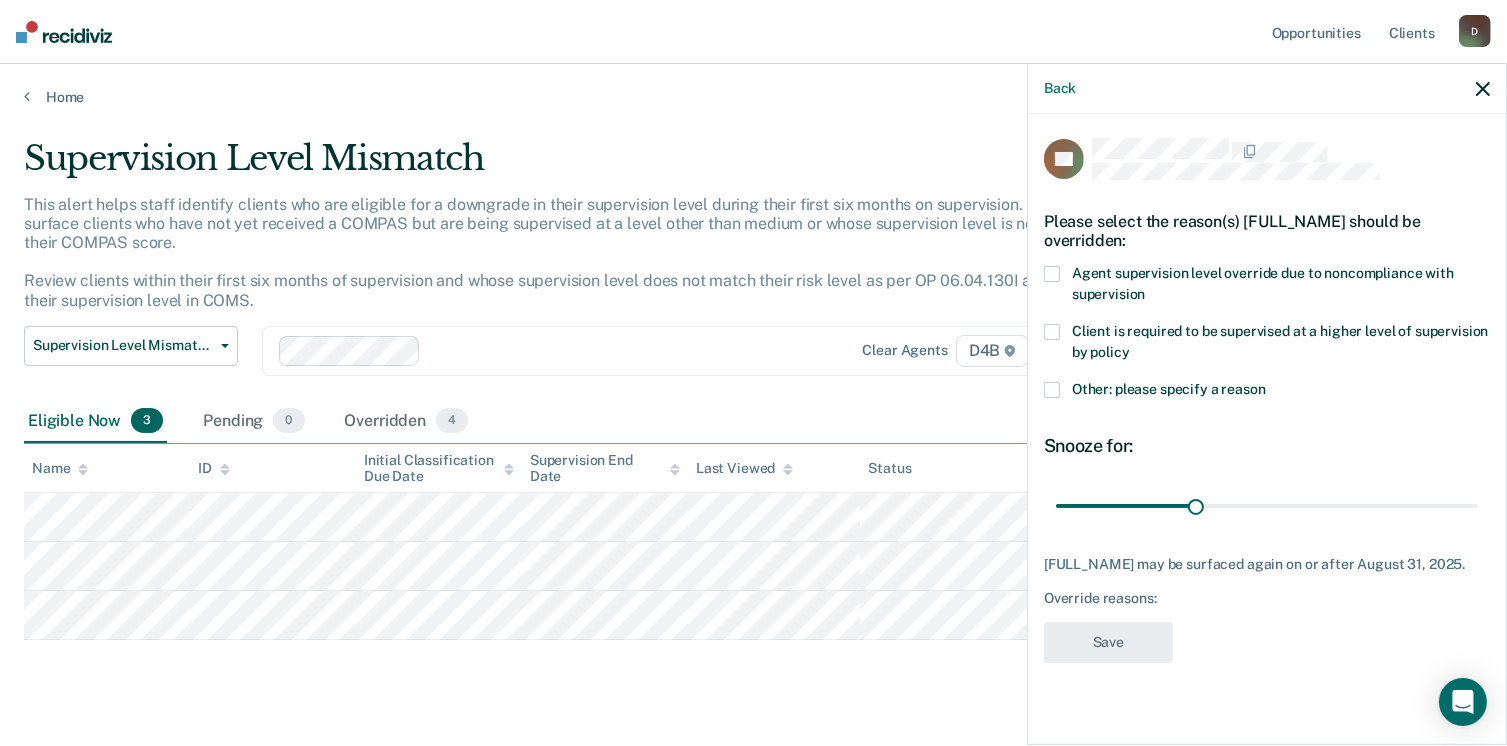 click at bounding box center [1052, 274] 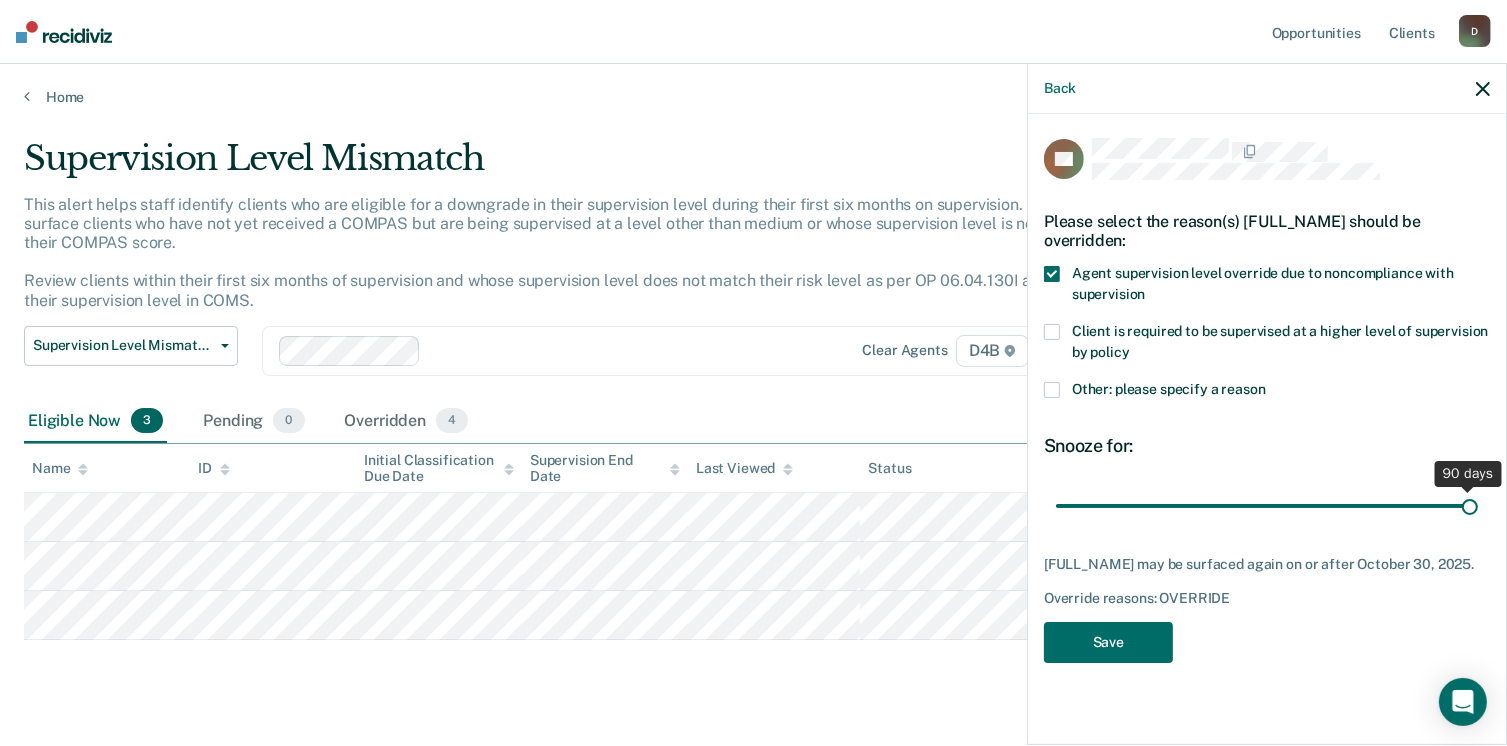drag, startPoint x: 1200, startPoint y: 509, endPoint x: 1528, endPoint y: 514, distance: 328.03812 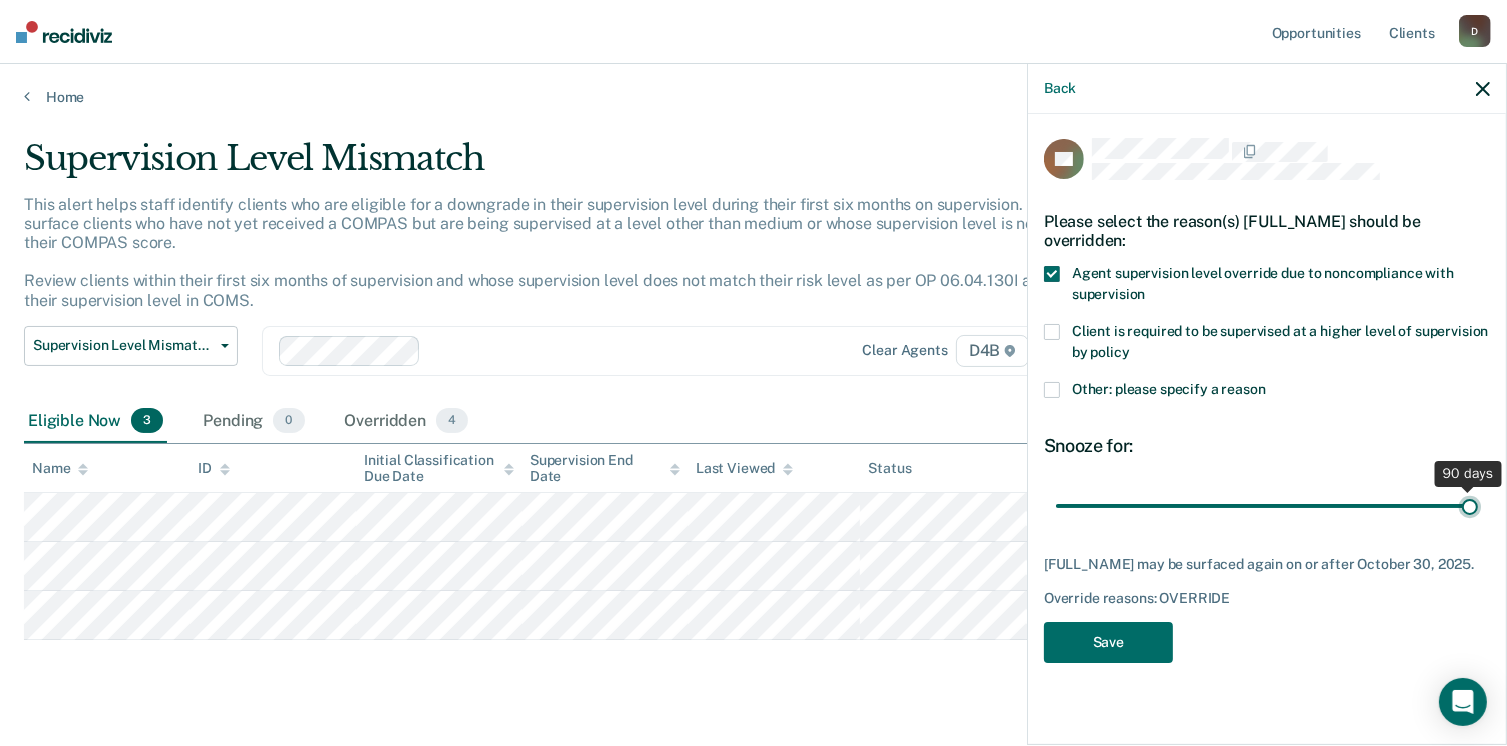 type on "90" 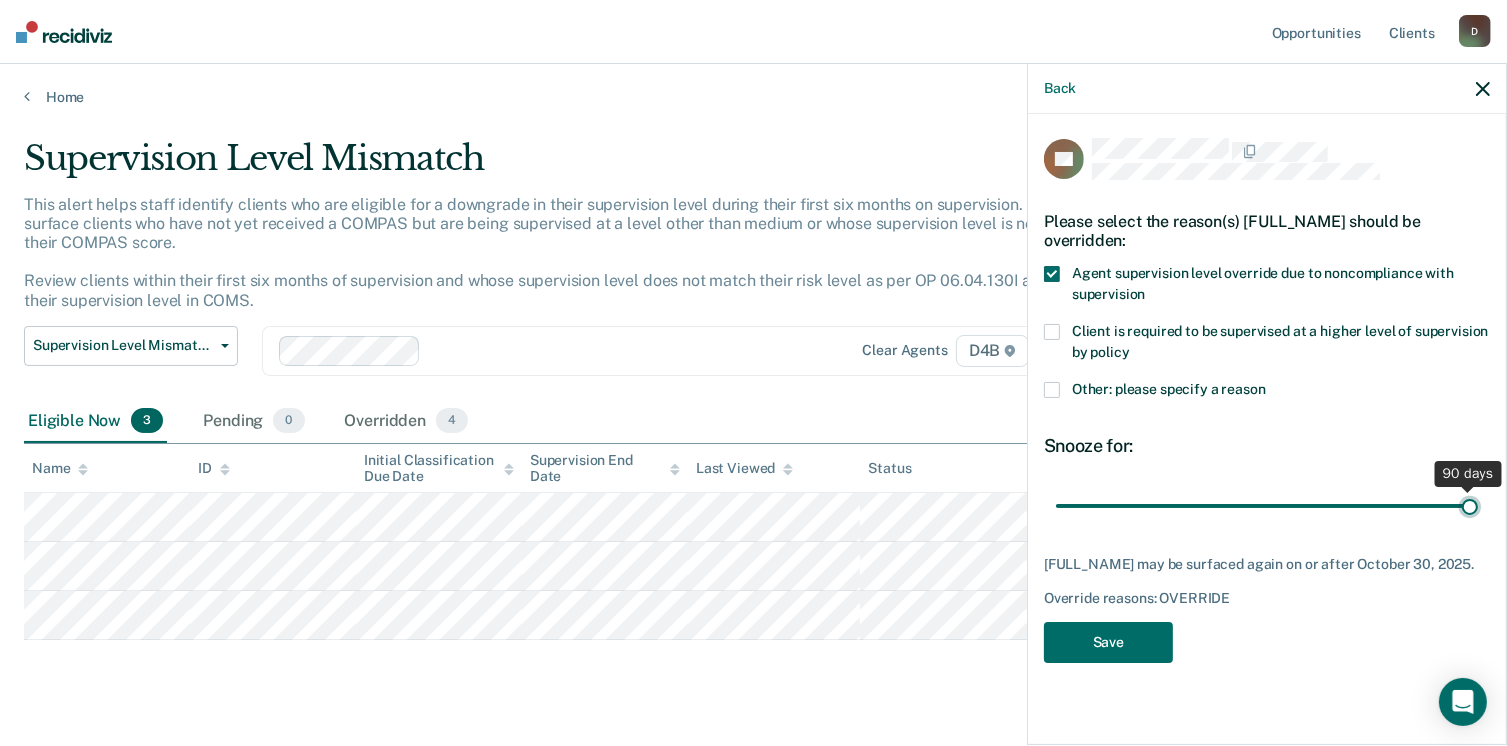 click at bounding box center [1267, 506] 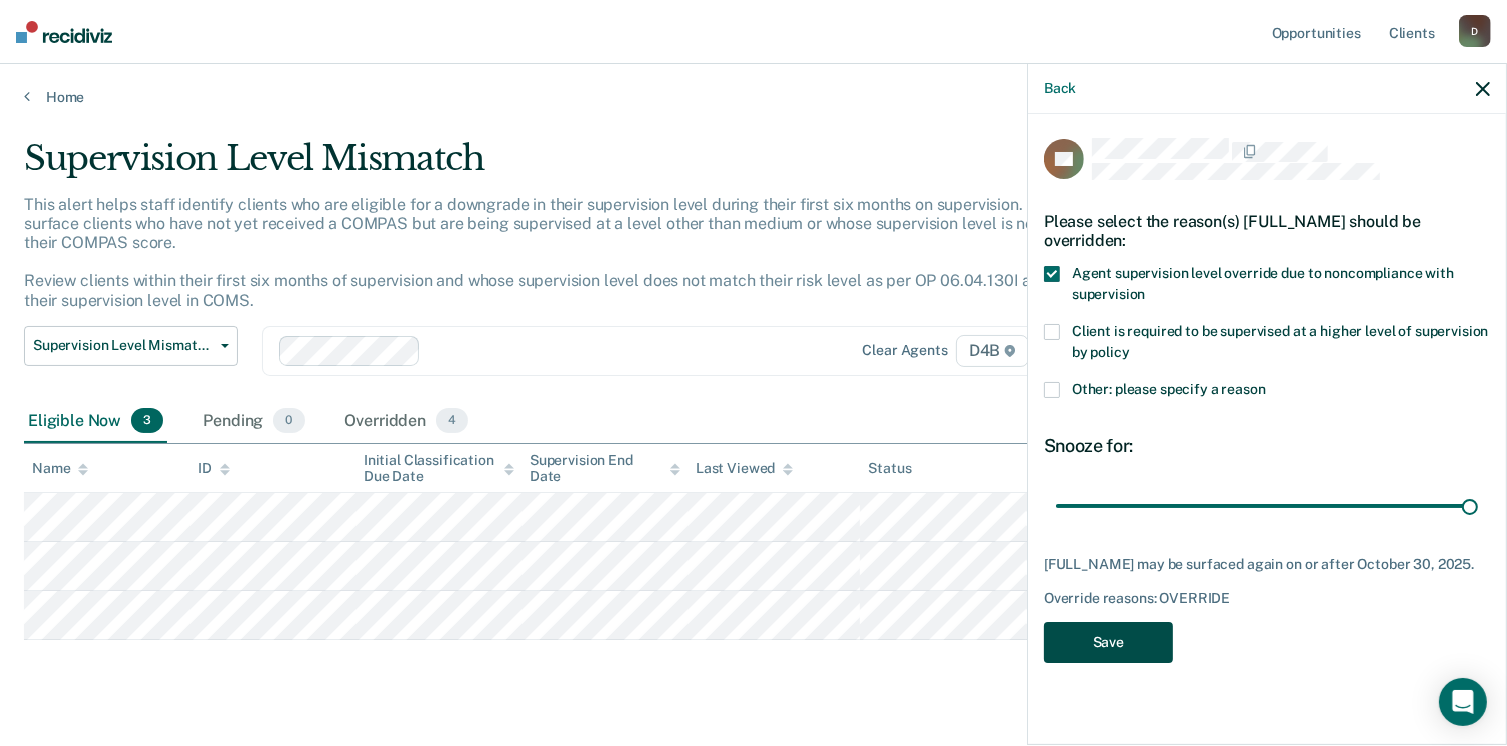 click on "Save" at bounding box center [1108, 642] 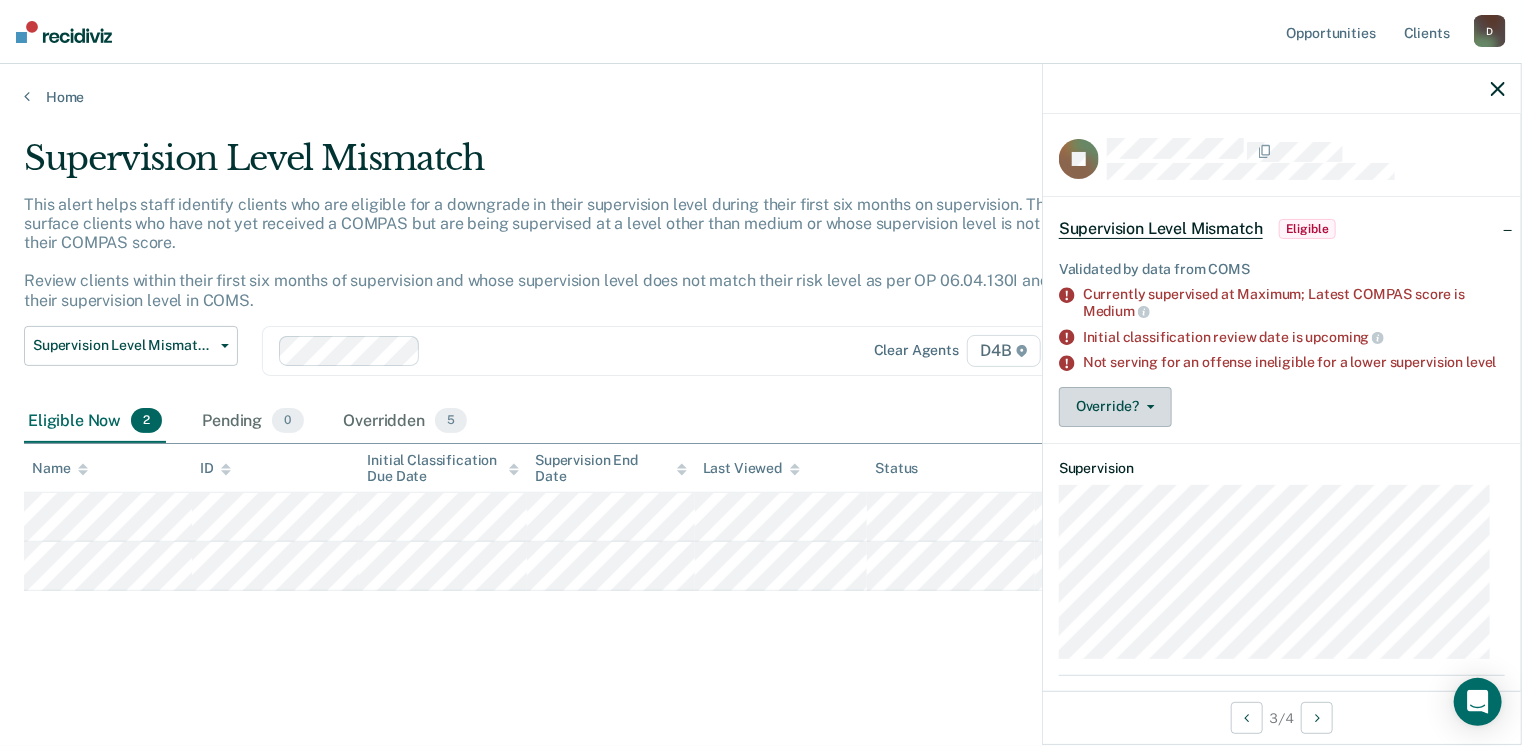 click on "Override?" at bounding box center (1115, 407) 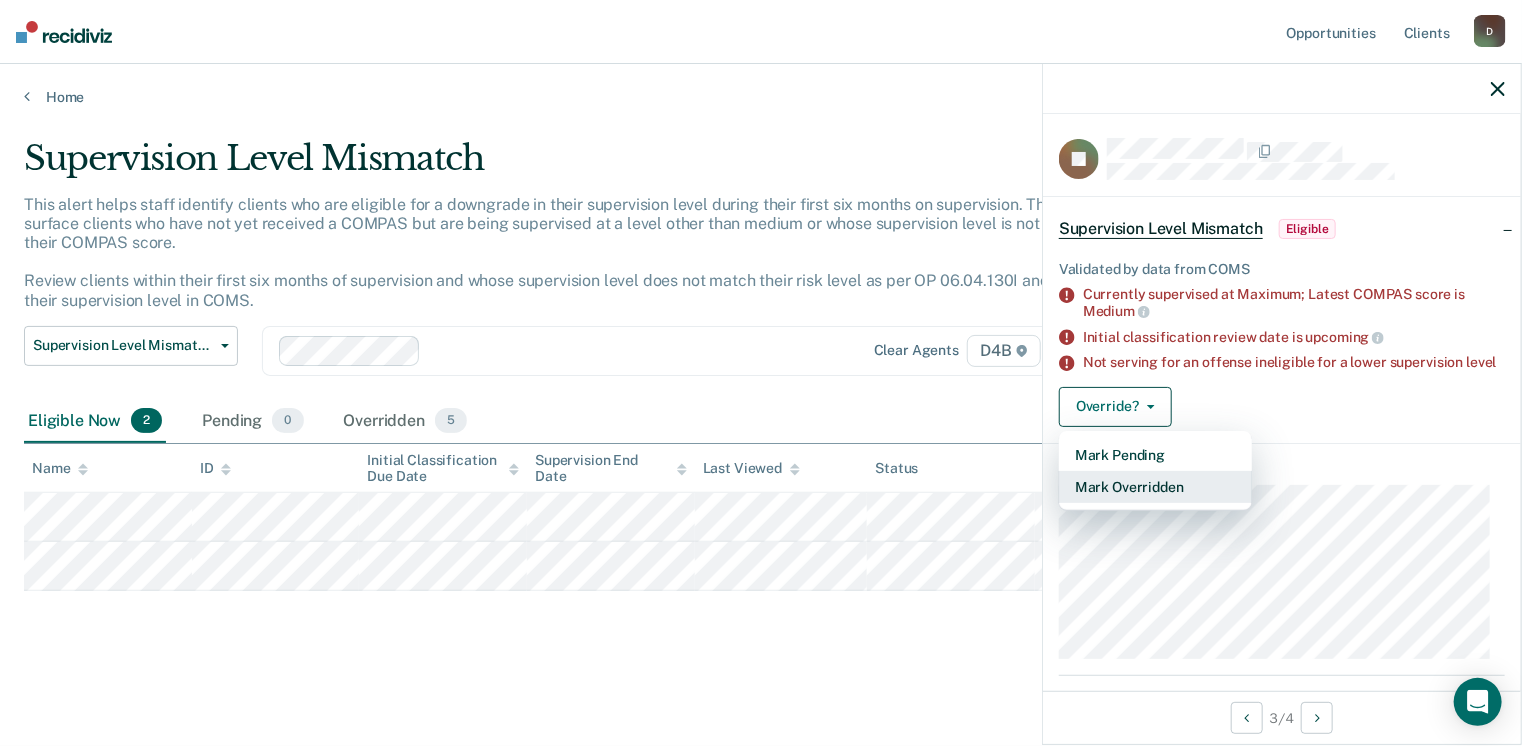 click on "Mark Overridden" at bounding box center (1155, 487) 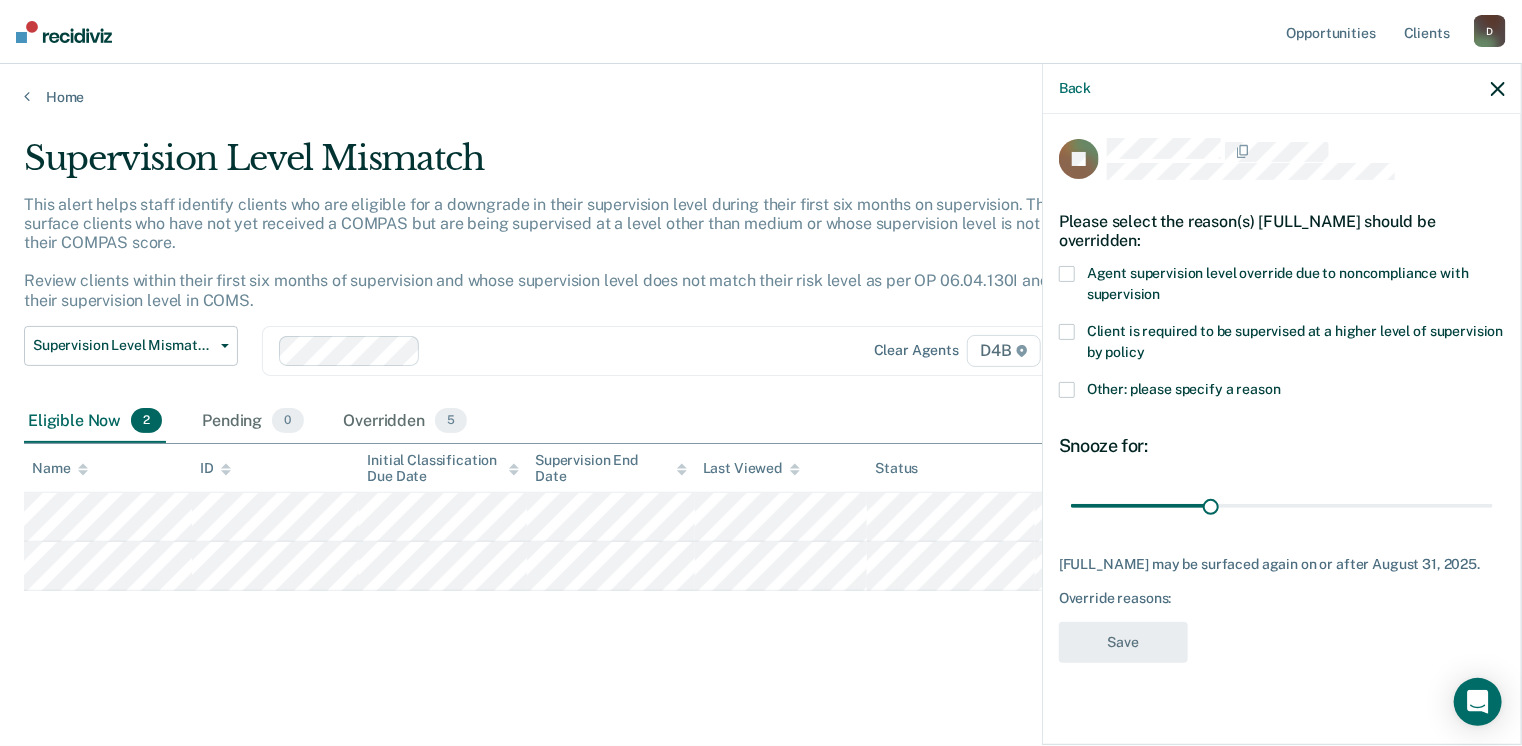 click at bounding box center [1067, 390] 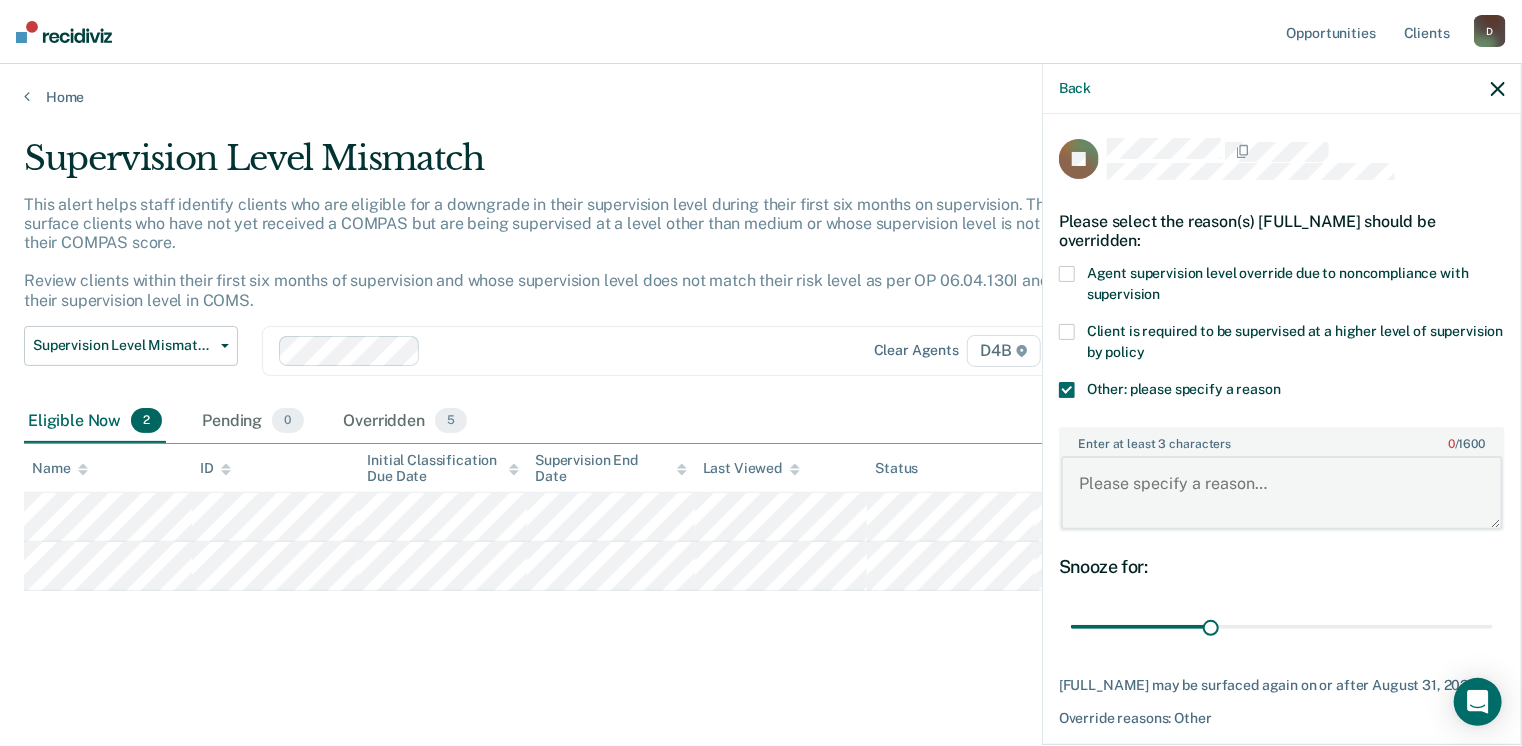 click on "Enter at least 3 characters 0  /  1600" at bounding box center (1282, 493) 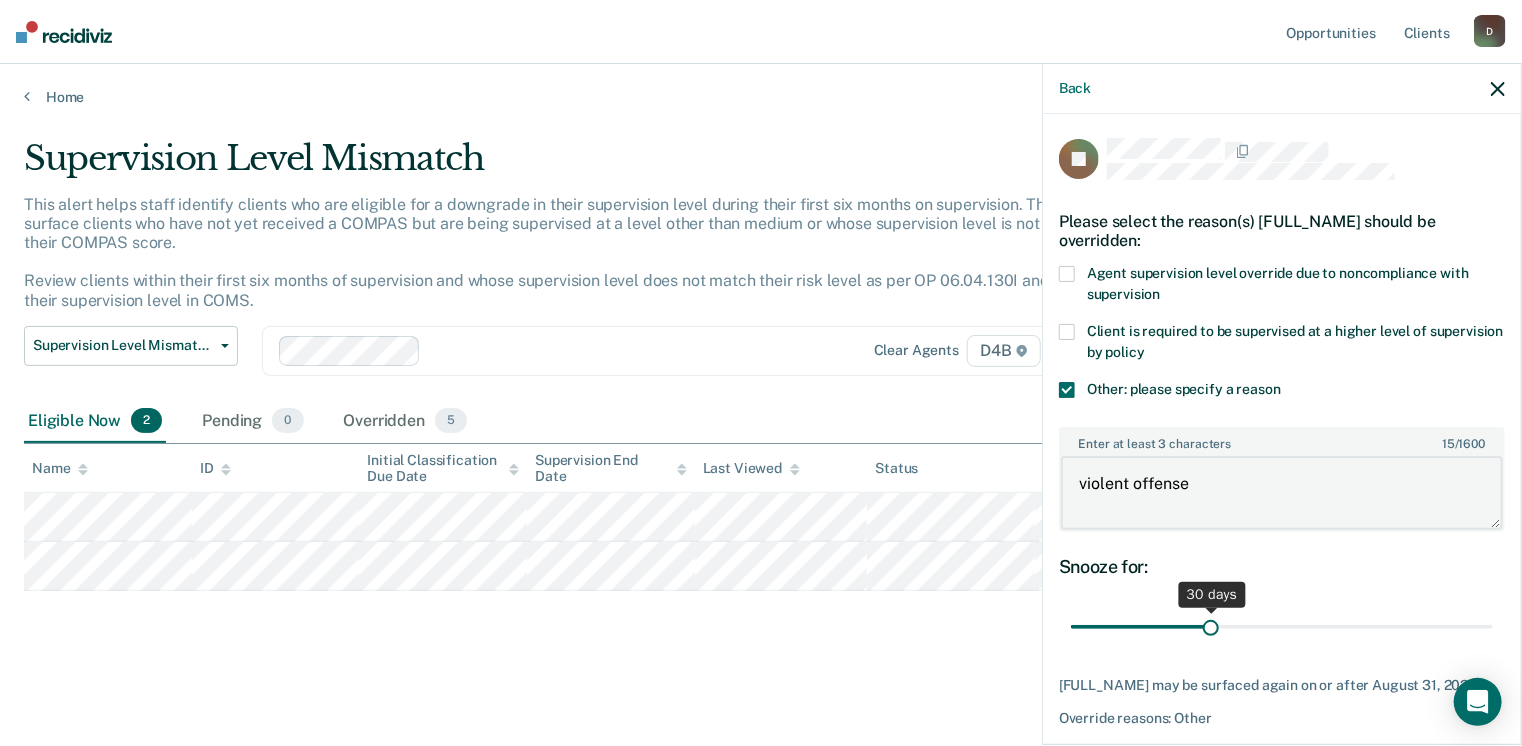 type on "violent offense" 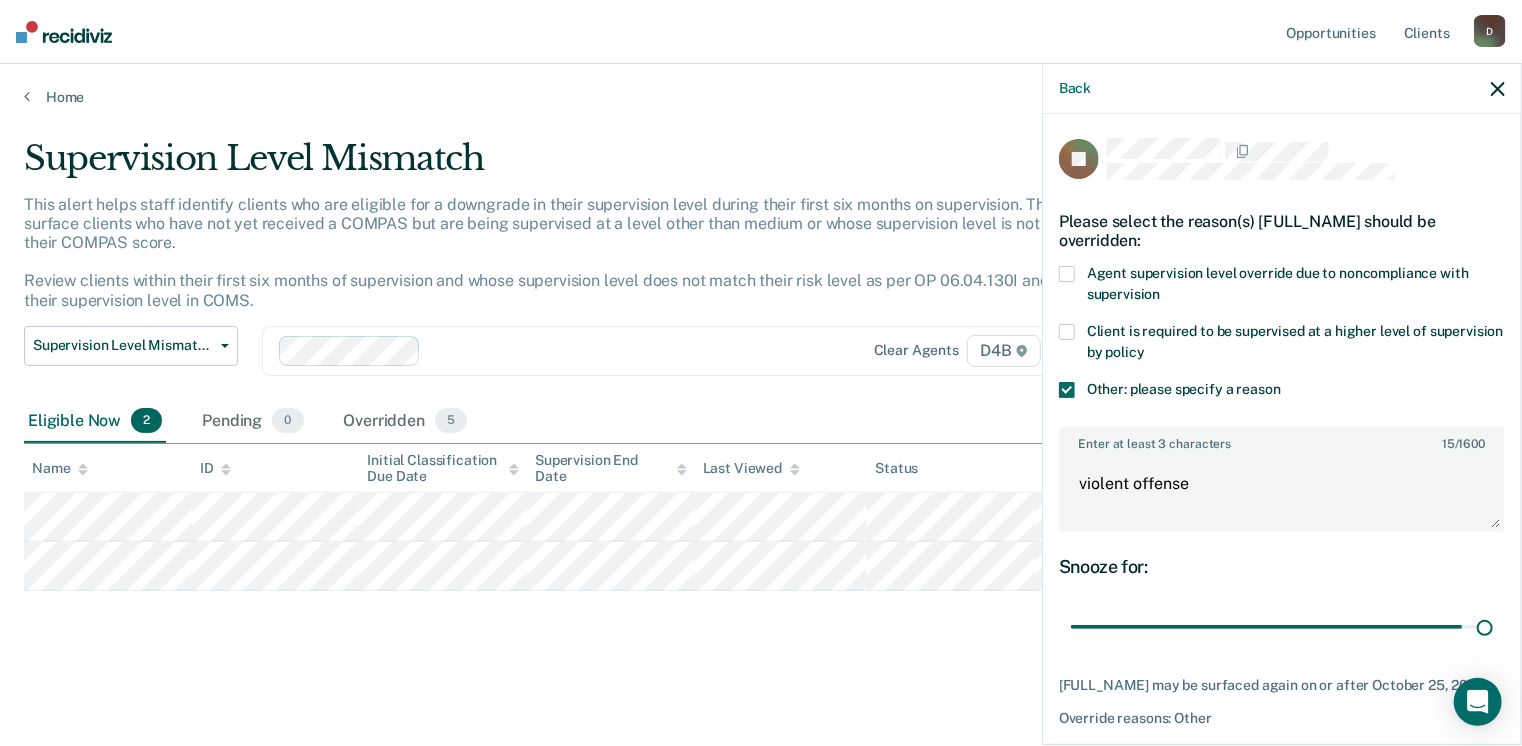 drag, startPoint x: 1208, startPoint y: 625, endPoint x: 1503, endPoint y: 665, distance: 297.69952 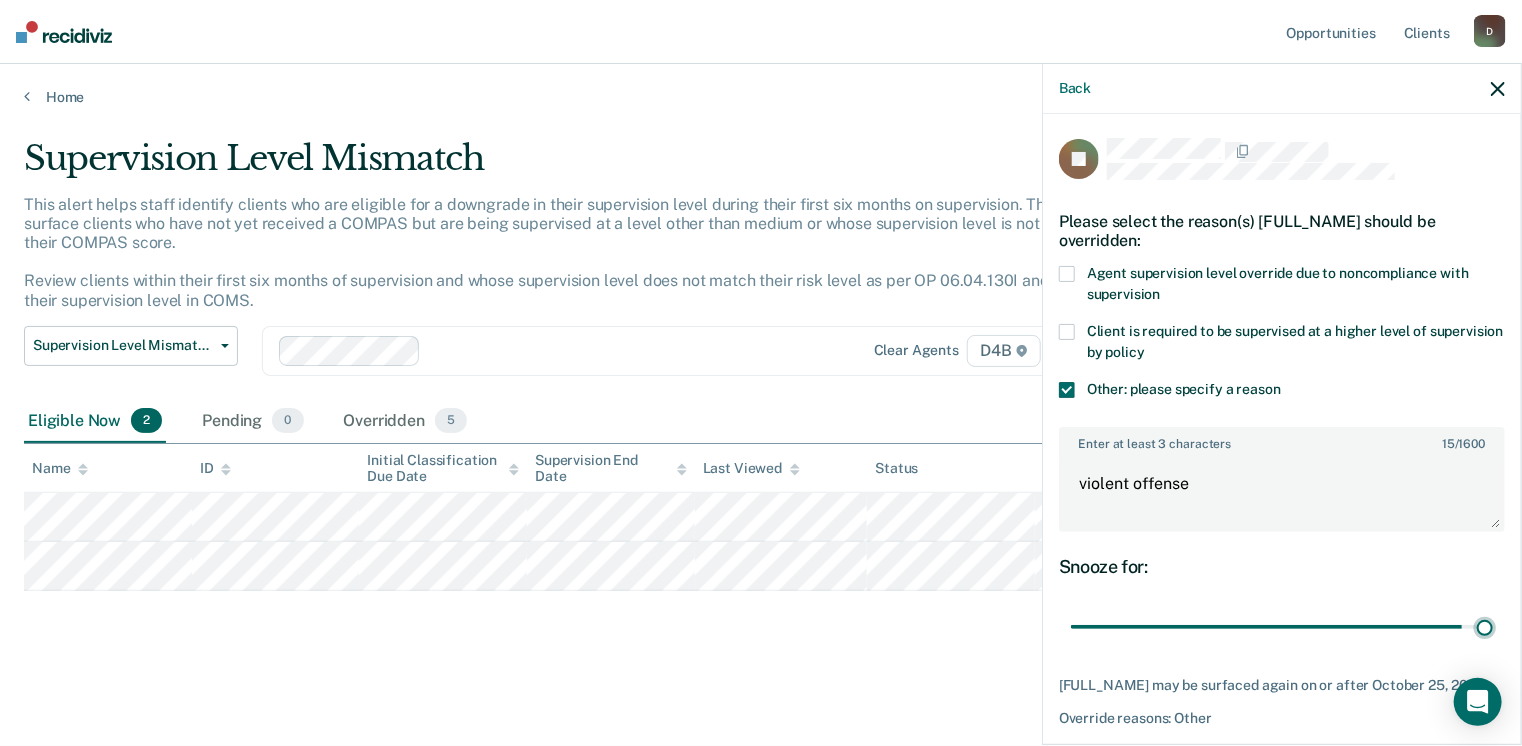 type on "90" 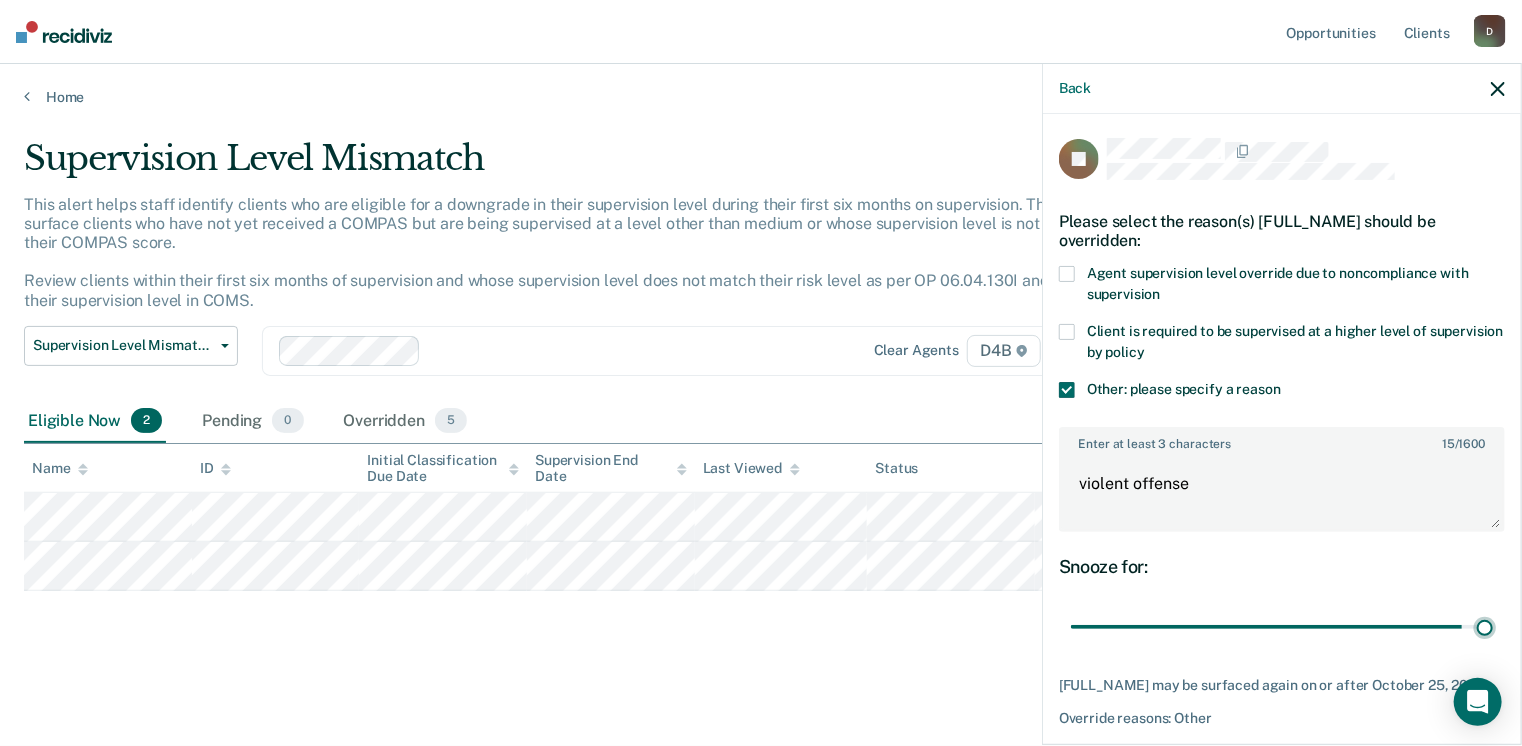 click at bounding box center (1282, 627) 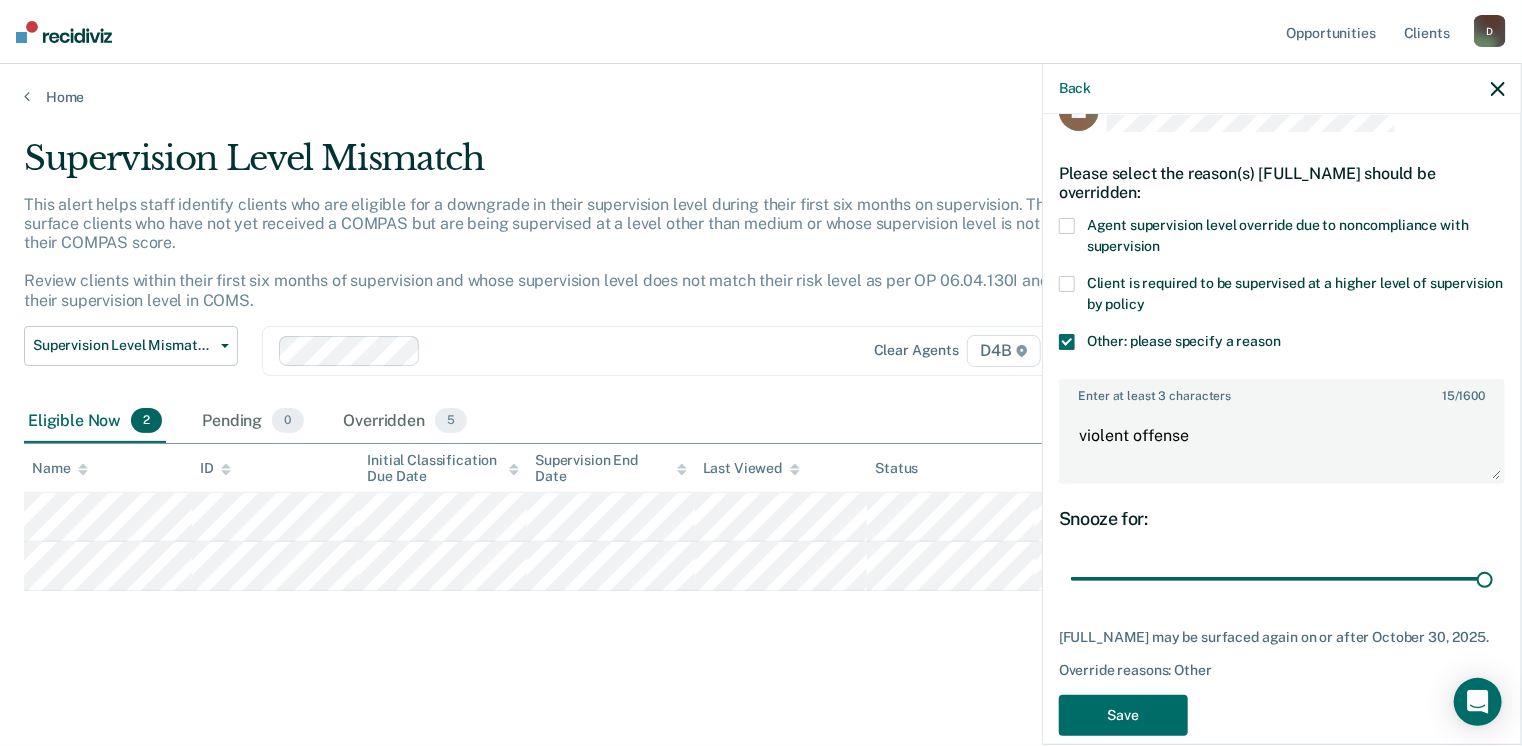 scroll, scrollTop: 74, scrollLeft: 0, axis: vertical 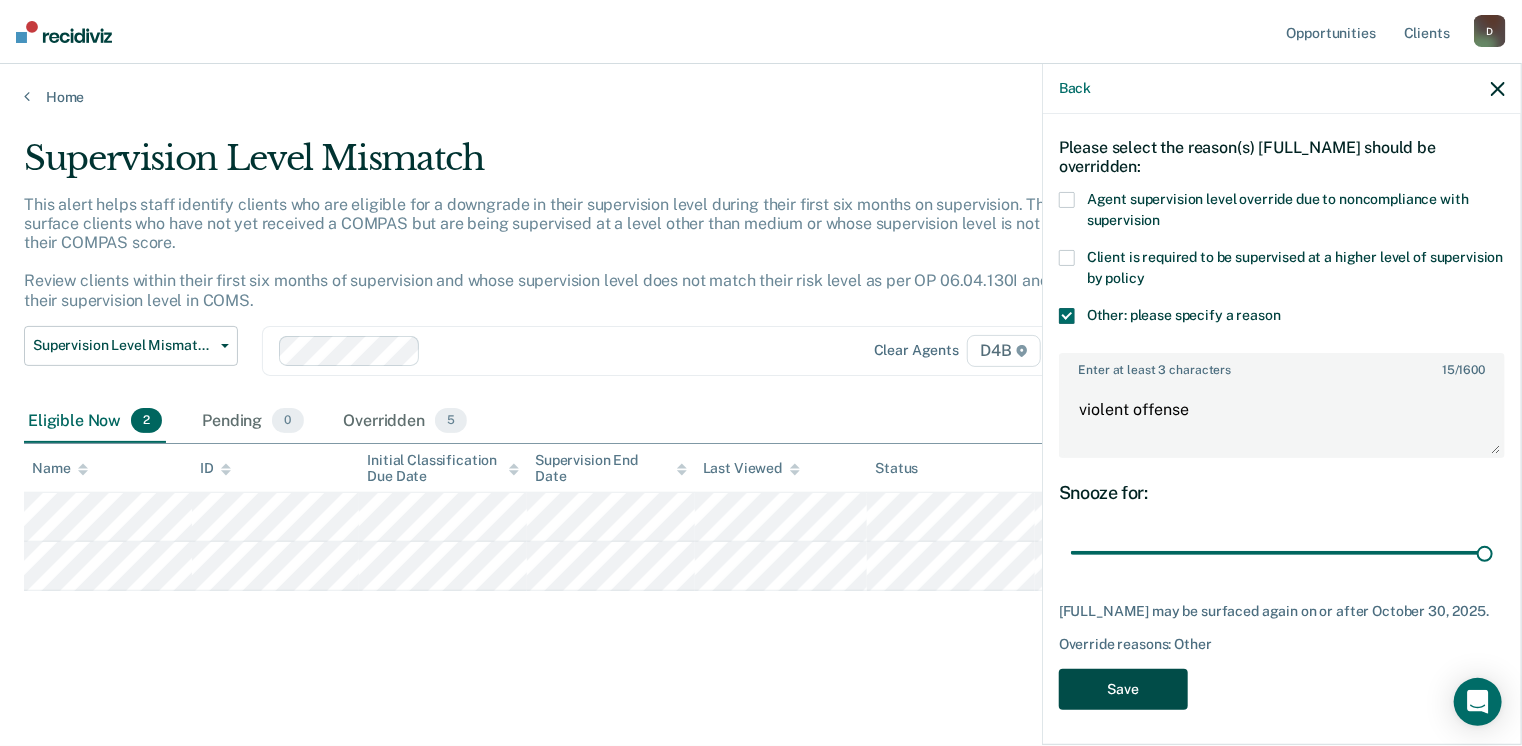click on "Save" at bounding box center (1123, 689) 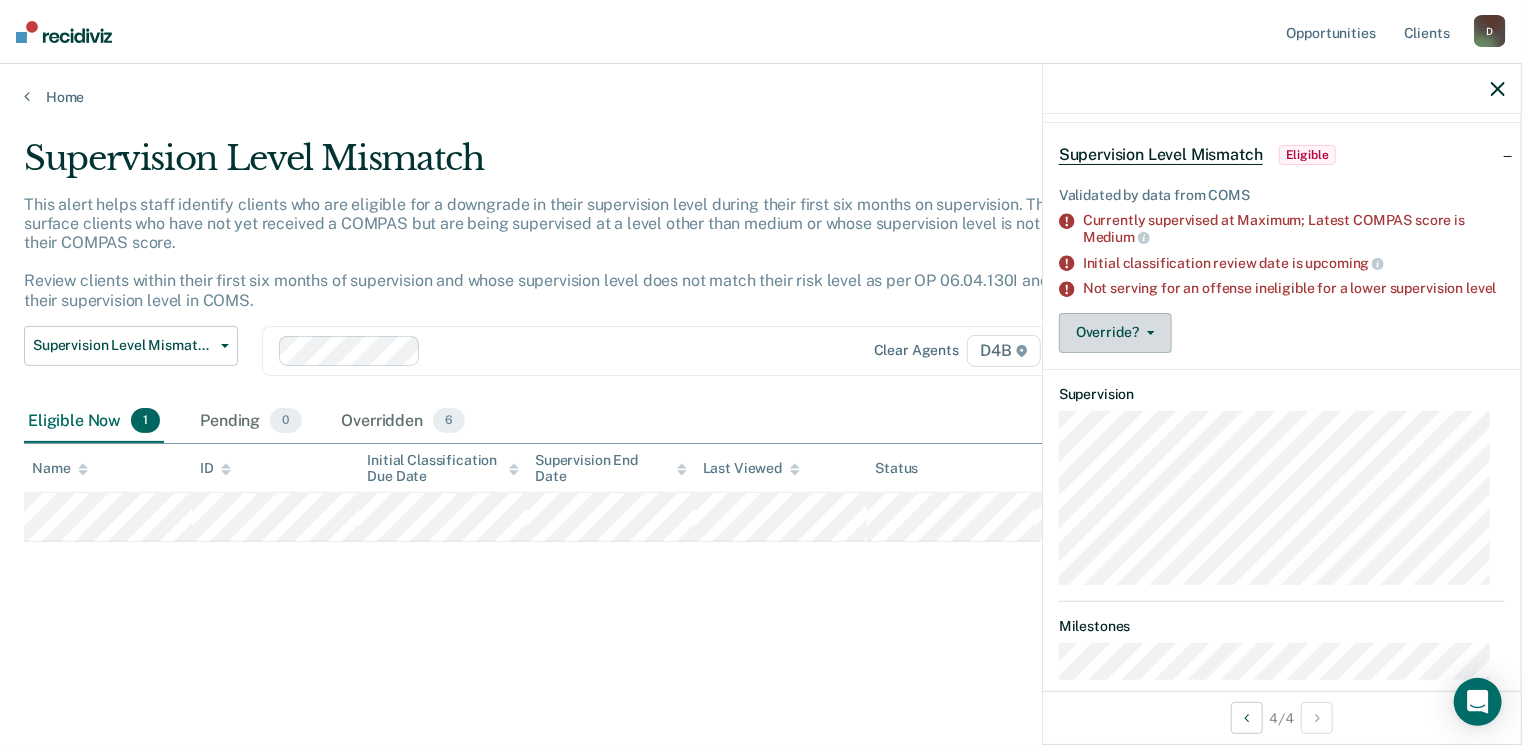 click on "Override?" at bounding box center [1115, 333] 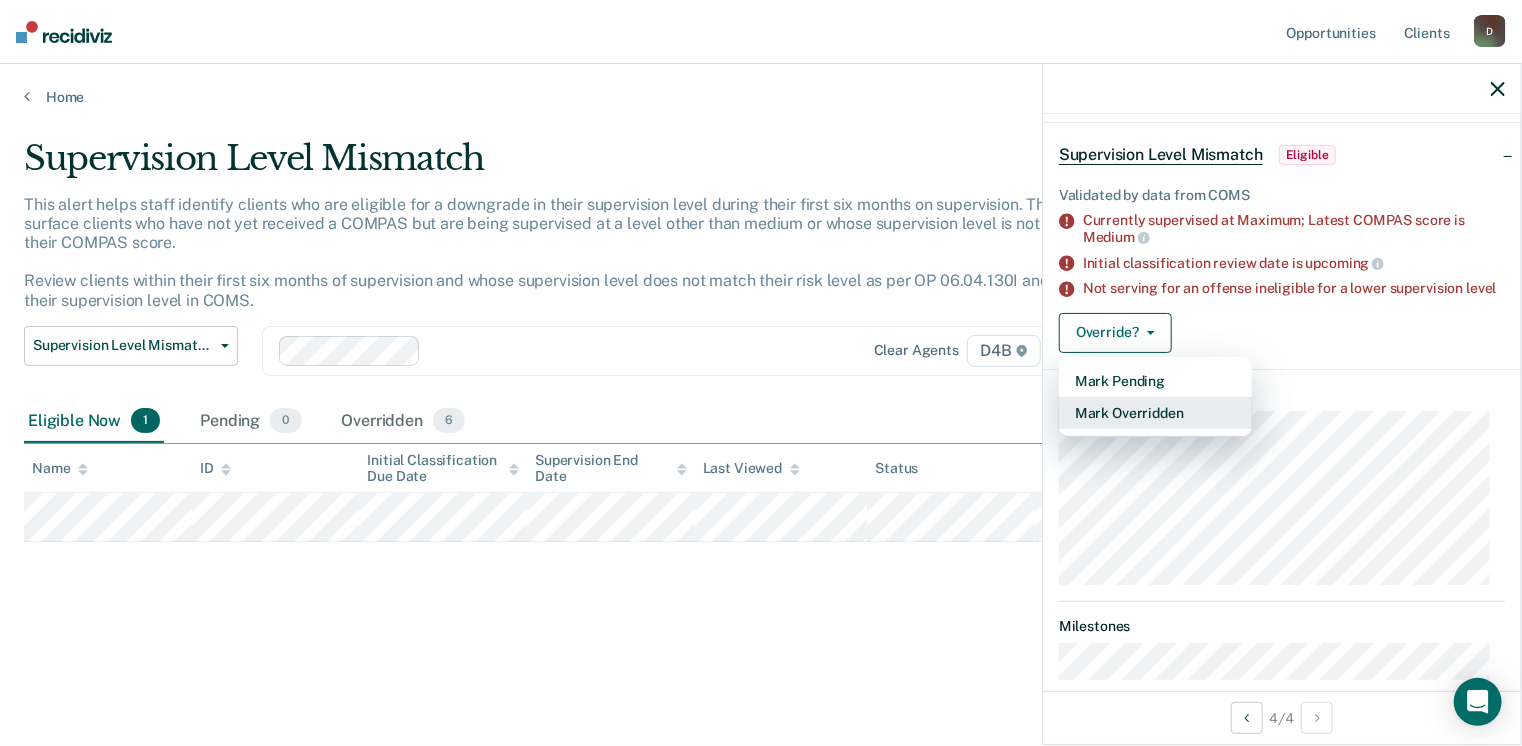 click on "Mark Overridden" at bounding box center (1155, 413) 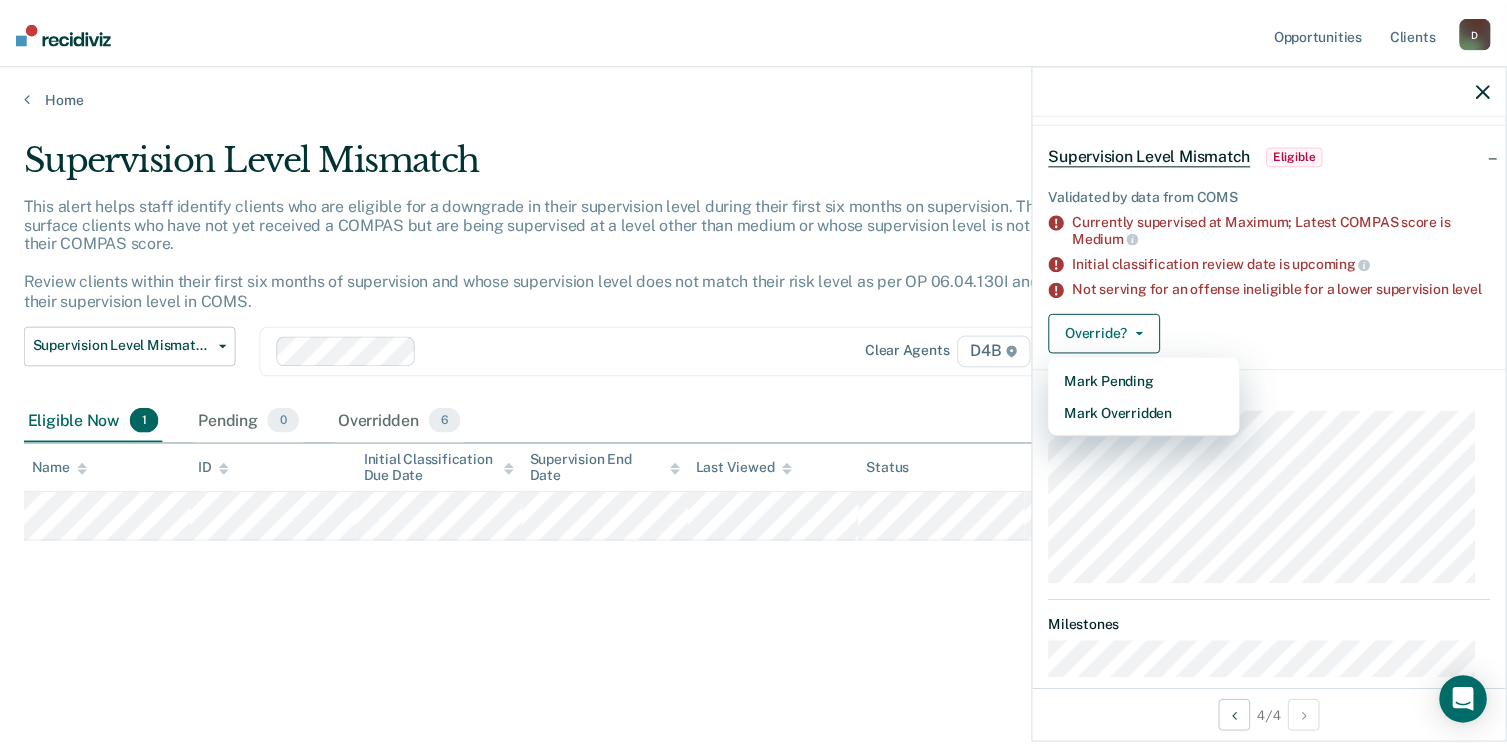 scroll, scrollTop: 0, scrollLeft: 0, axis: both 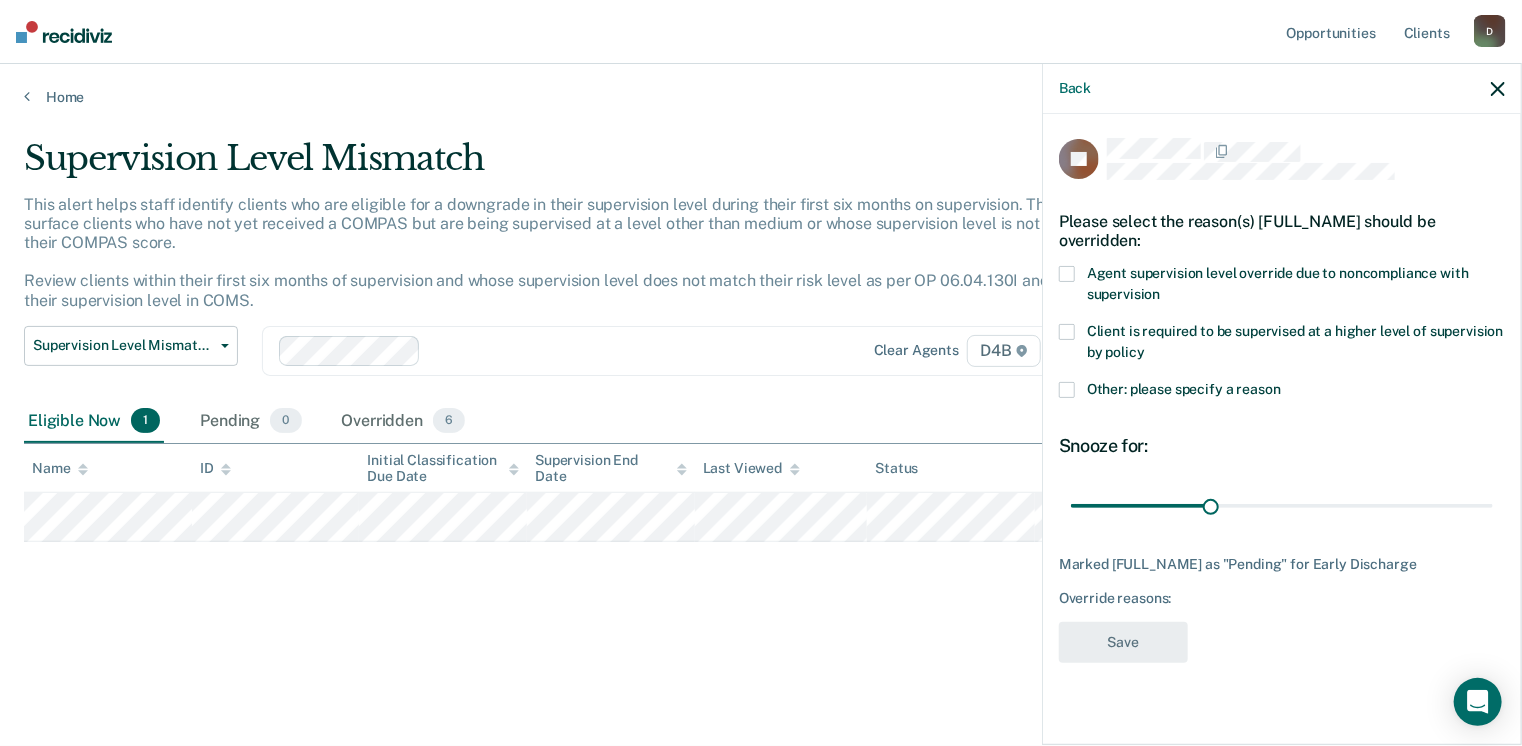 click at bounding box center [1067, 274] 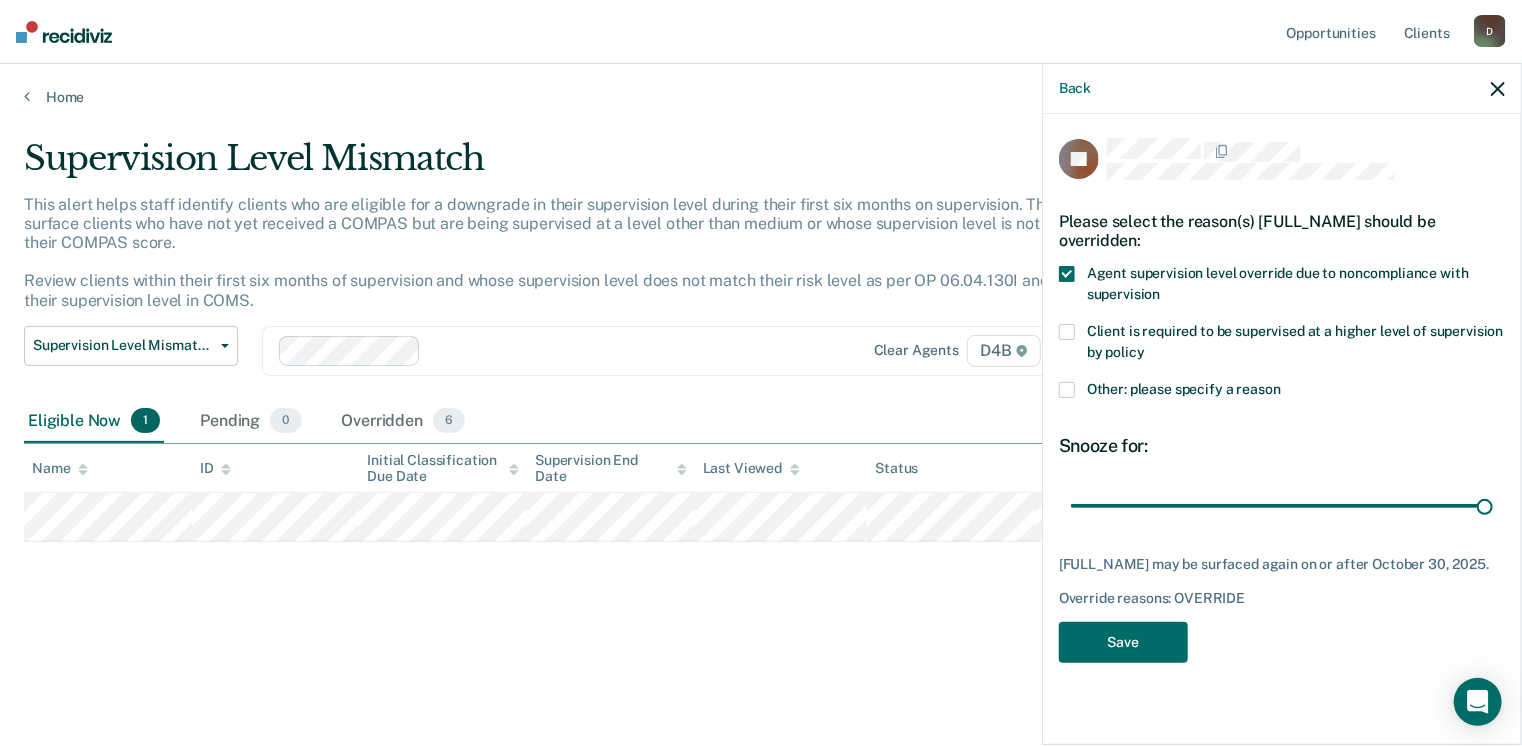 drag, startPoint x: 1216, startPoint y: 481, endPoint x: 1244, endPoint y: 699, distance: 219.79082 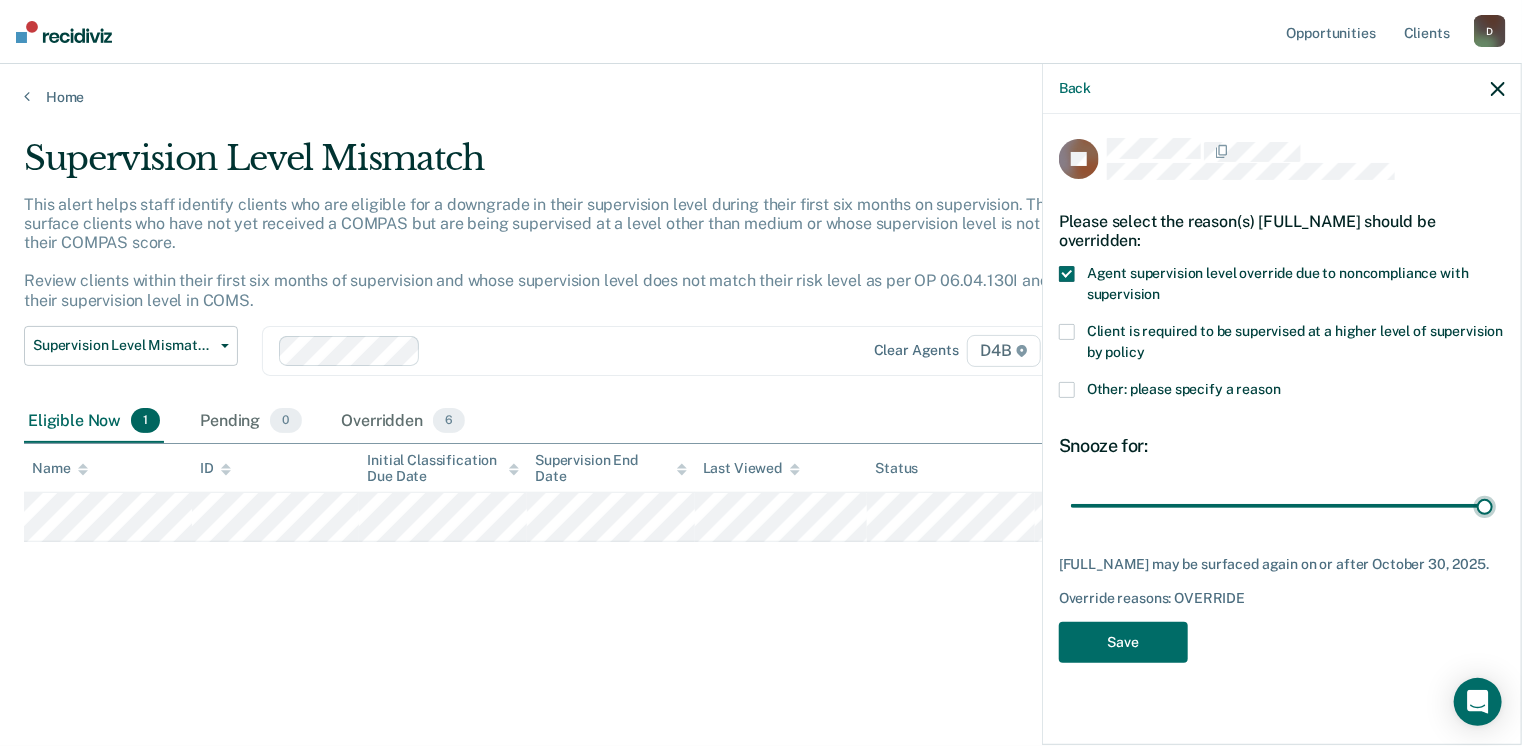 type on "90" 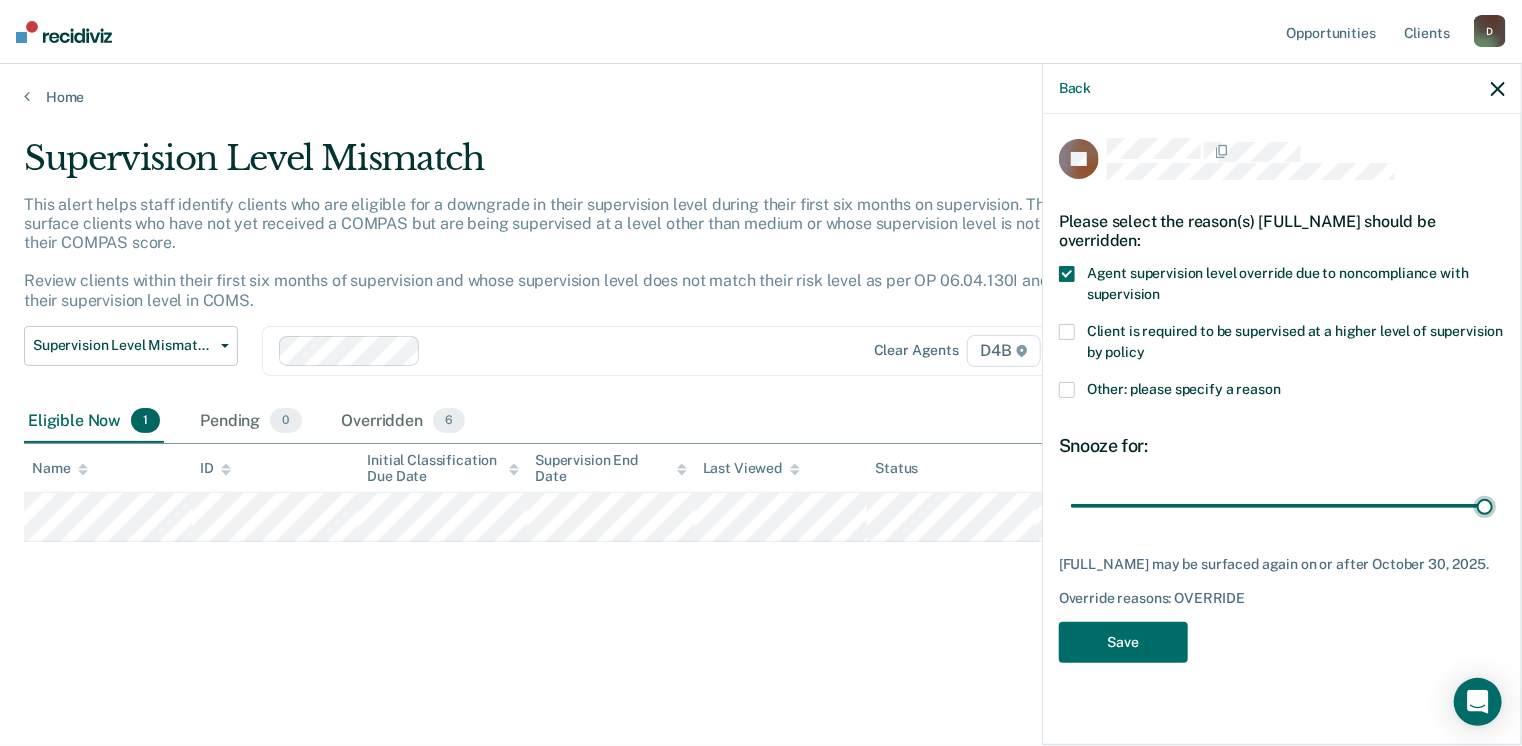 click at bounding box center [1282, 506] 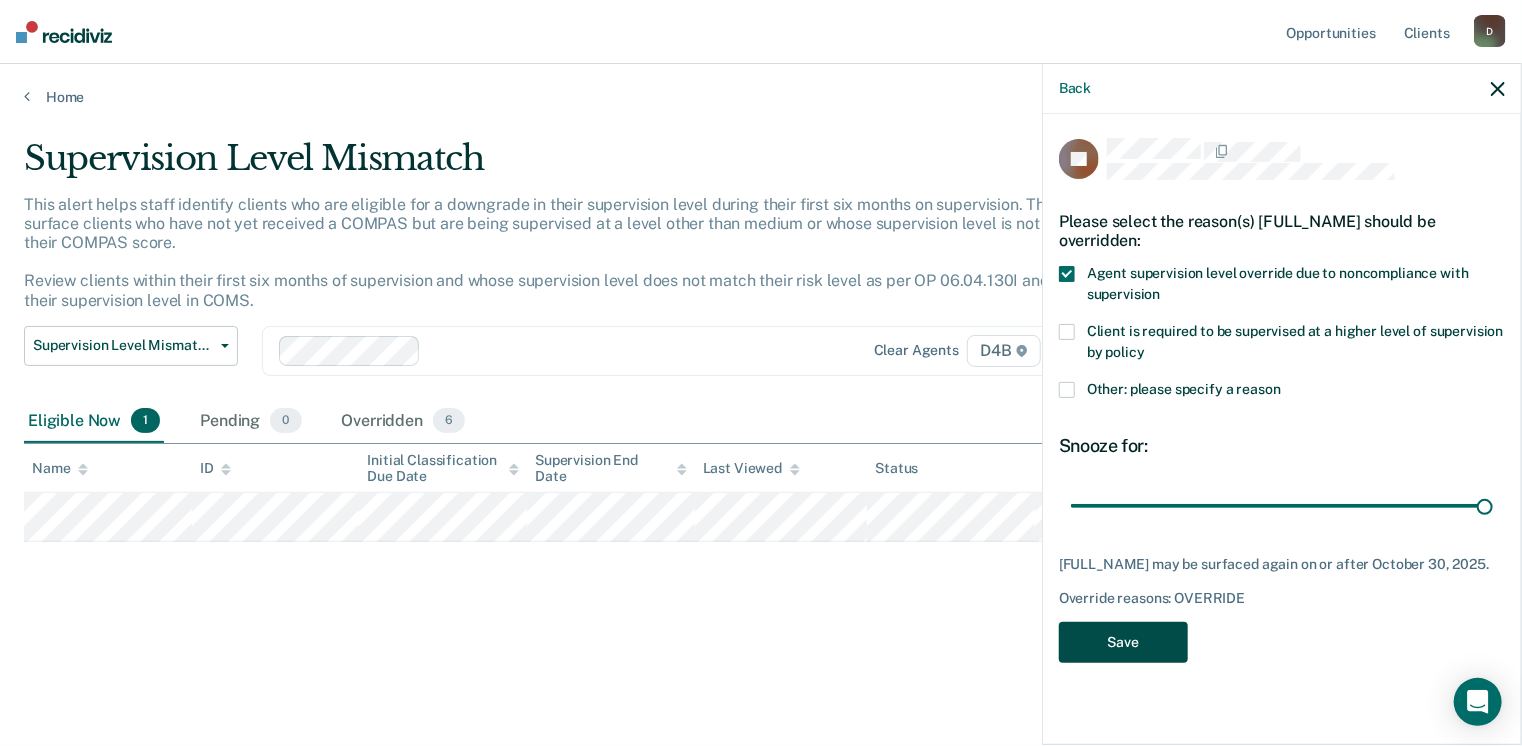 click on "Save" at bounding box center [1123, 642] 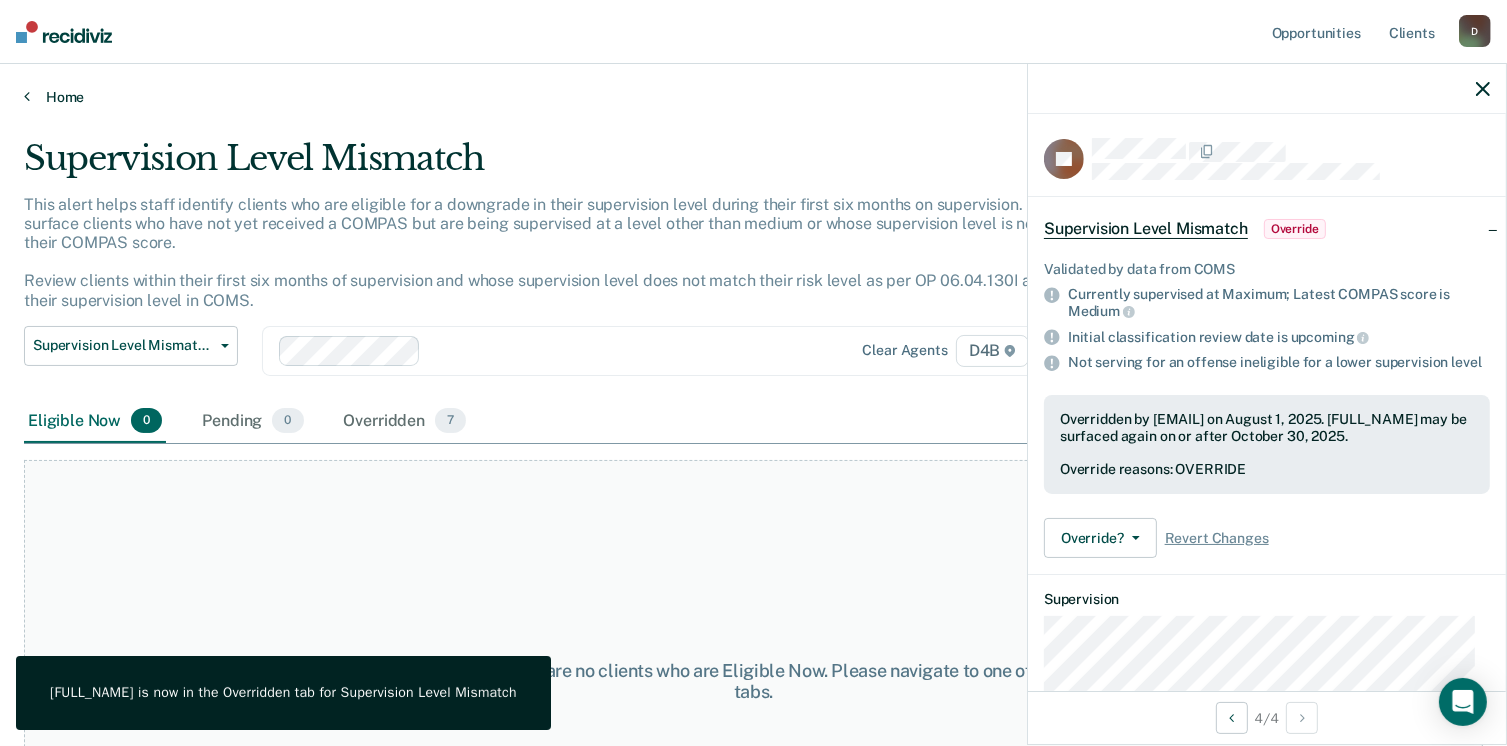 click on "Home" at bounding box center [753, 97] 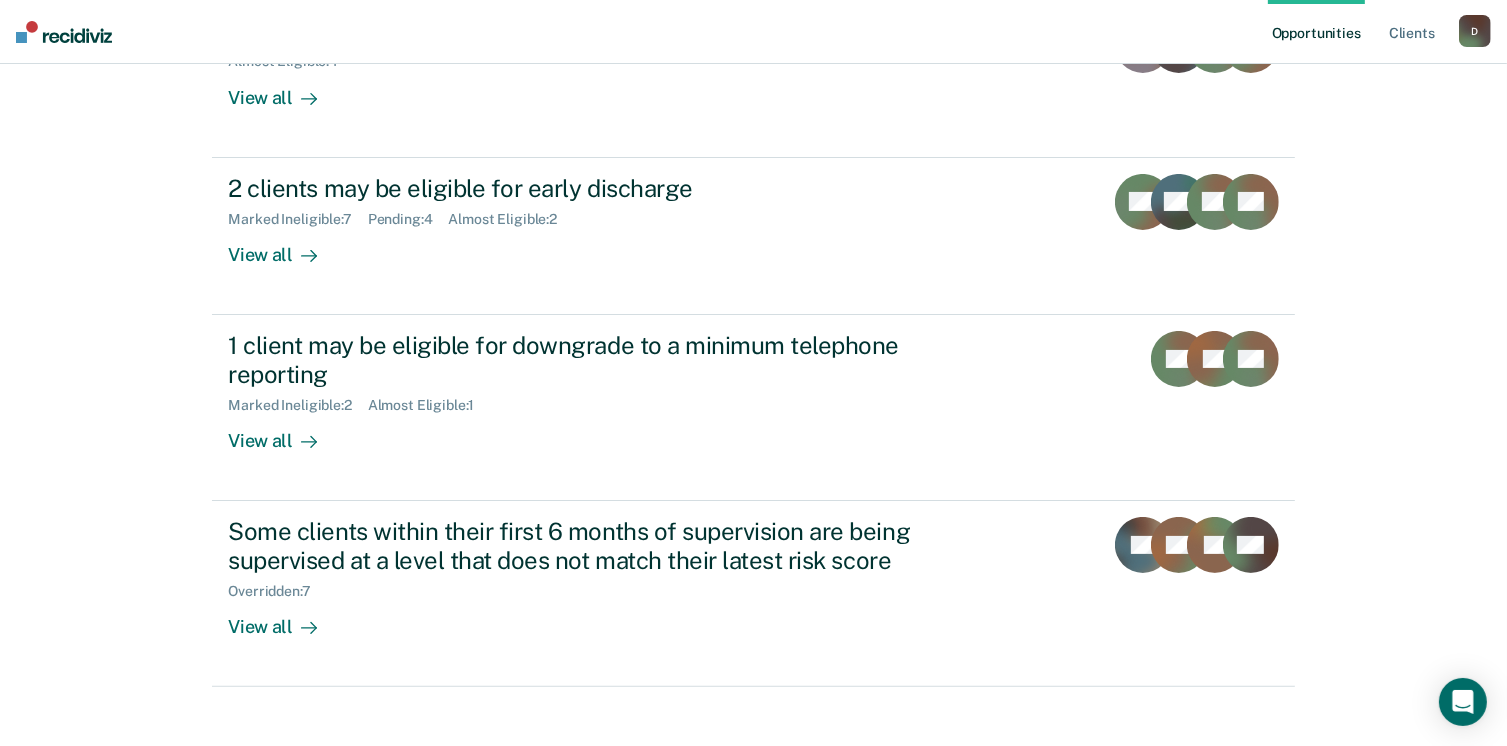 scroll, scrollTop: 319, scrollLeft: 0, axis: vertical 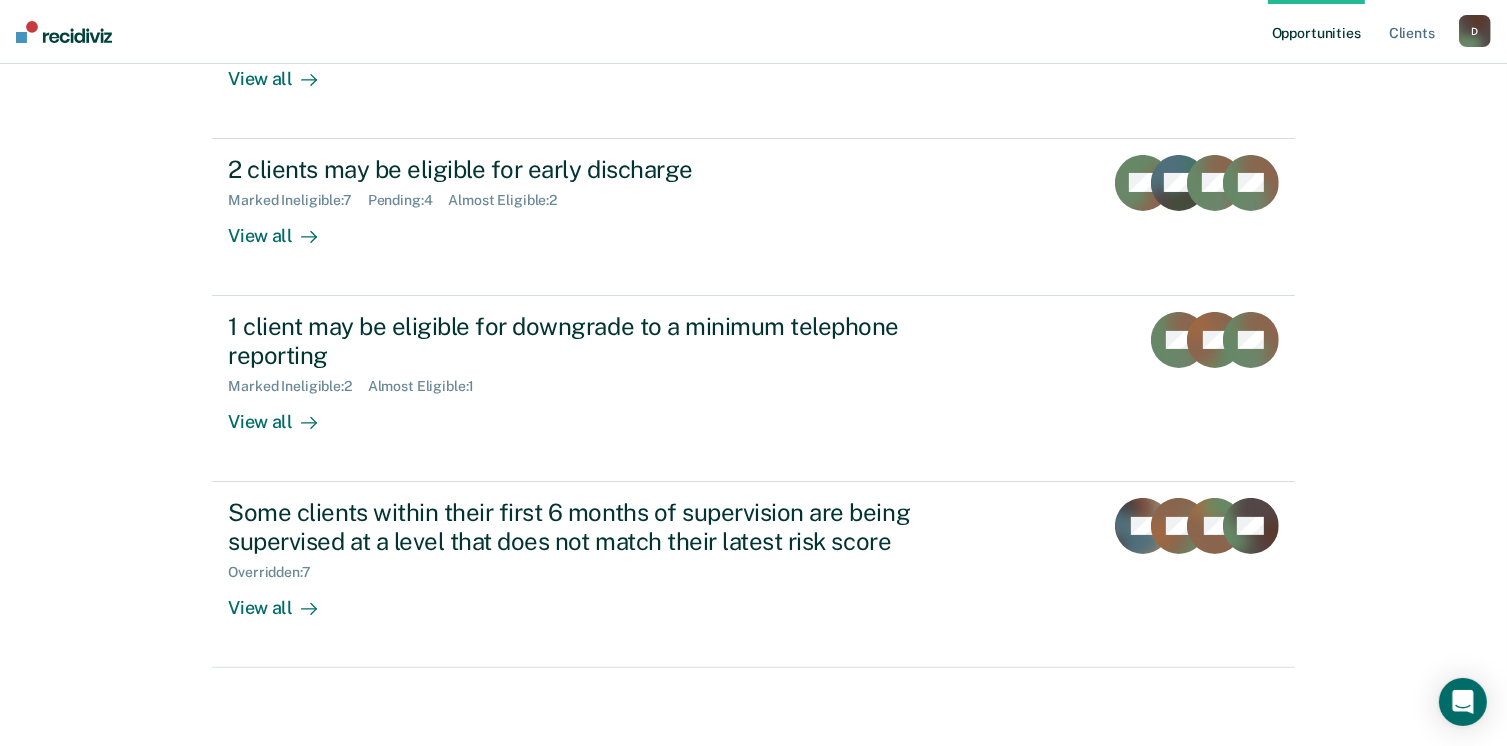 click on "D" at bounding box center (1475, 31) 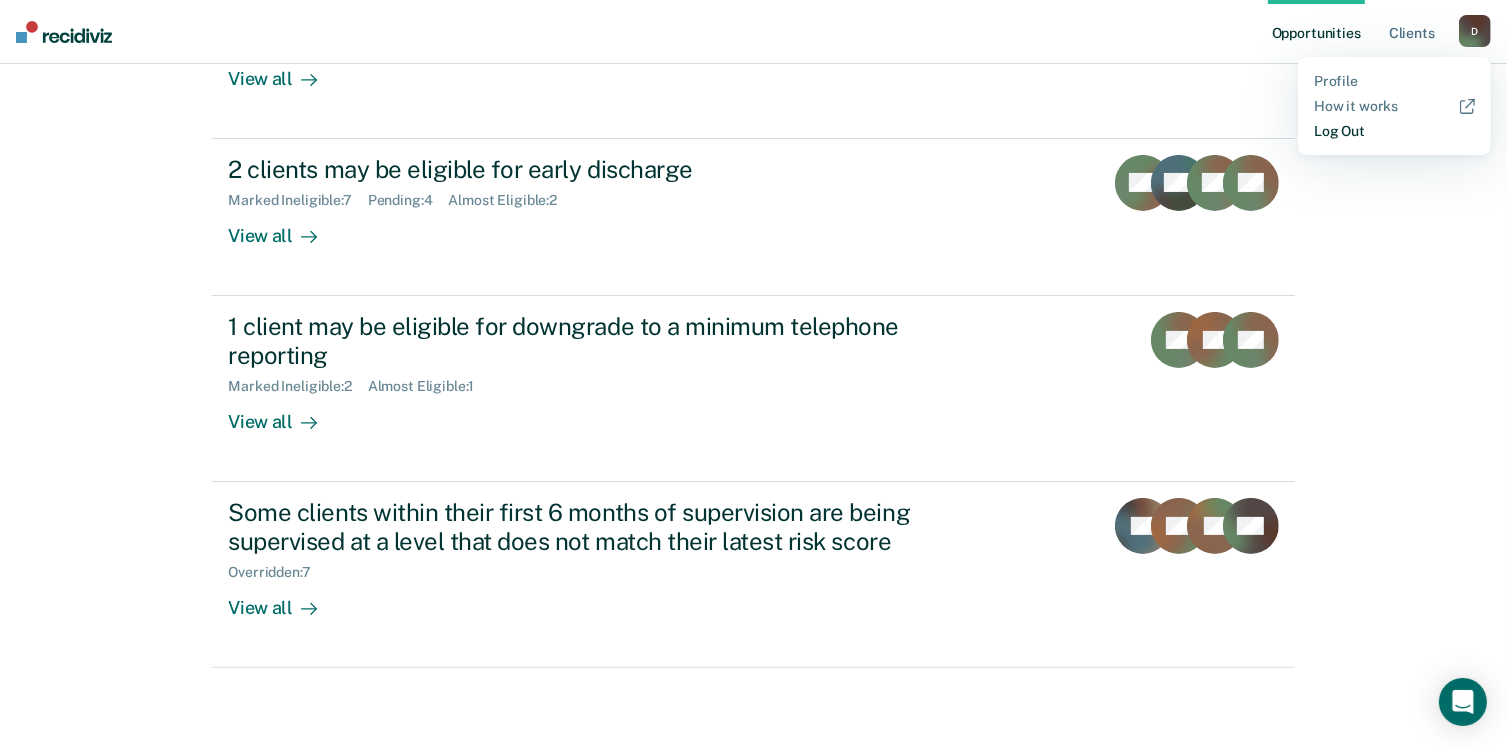click on "Log Out" at bounding box center (1394, 131) 